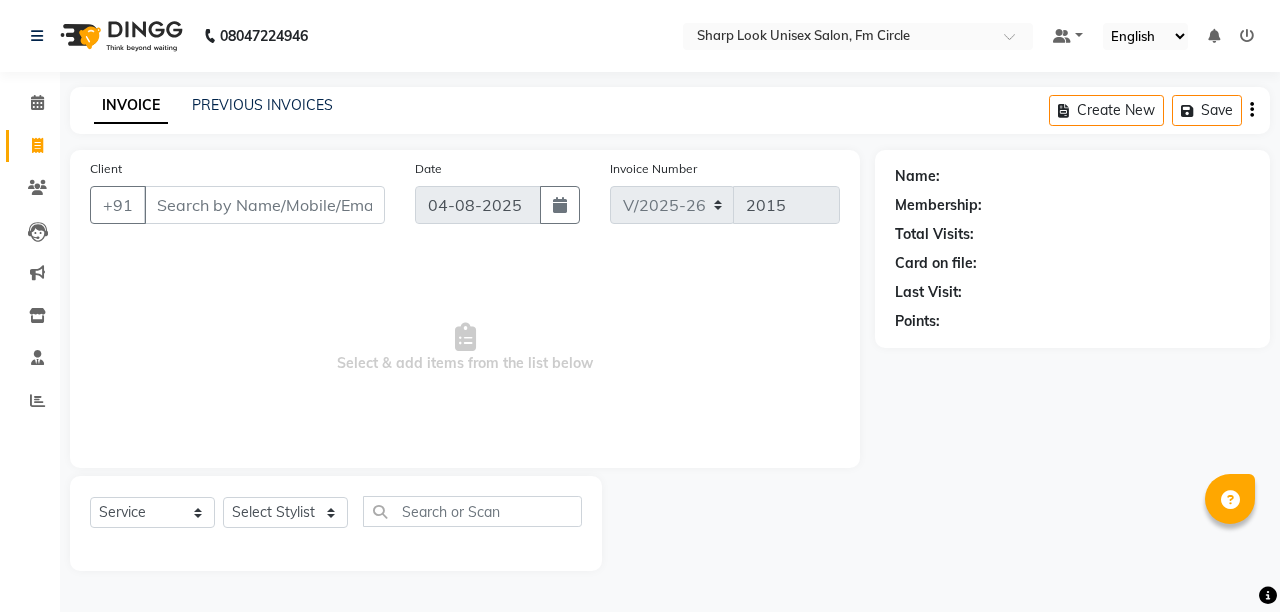 select on "804" 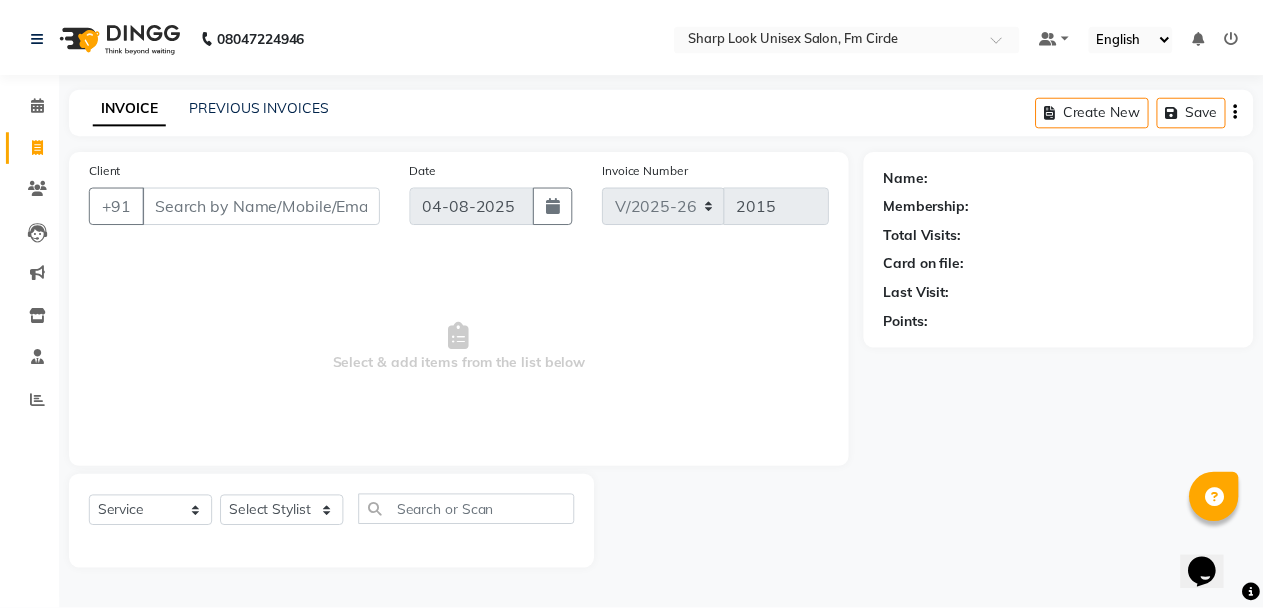 scroll, scrollTop: 0, scrollLeft: 0, axis: both 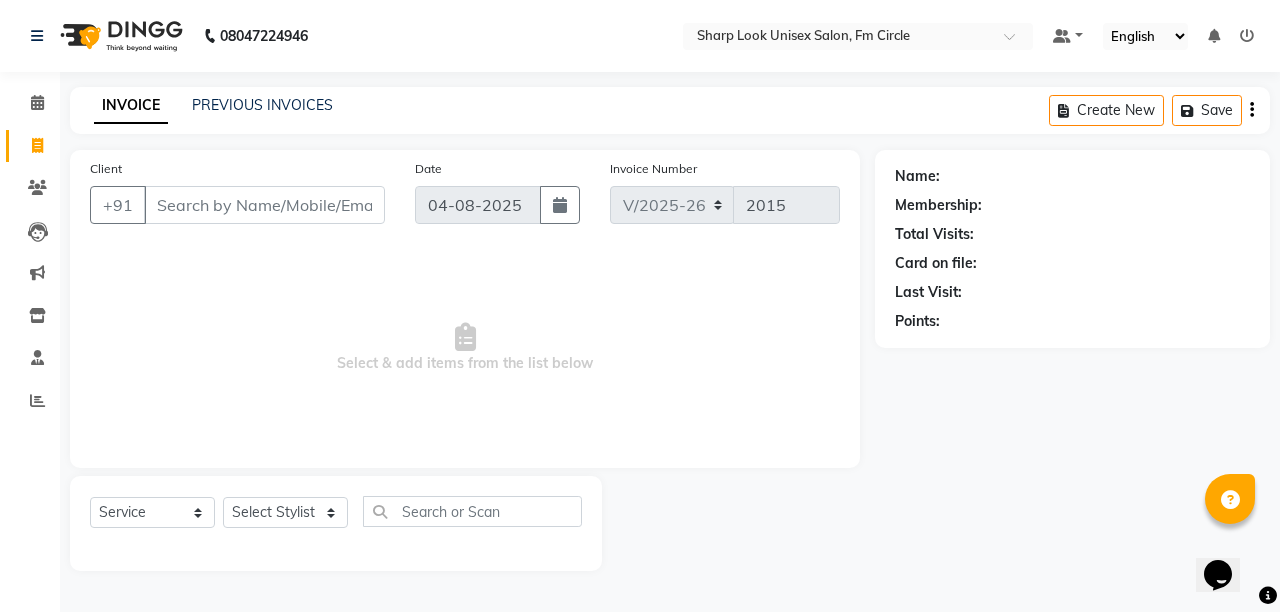 select on "87379" 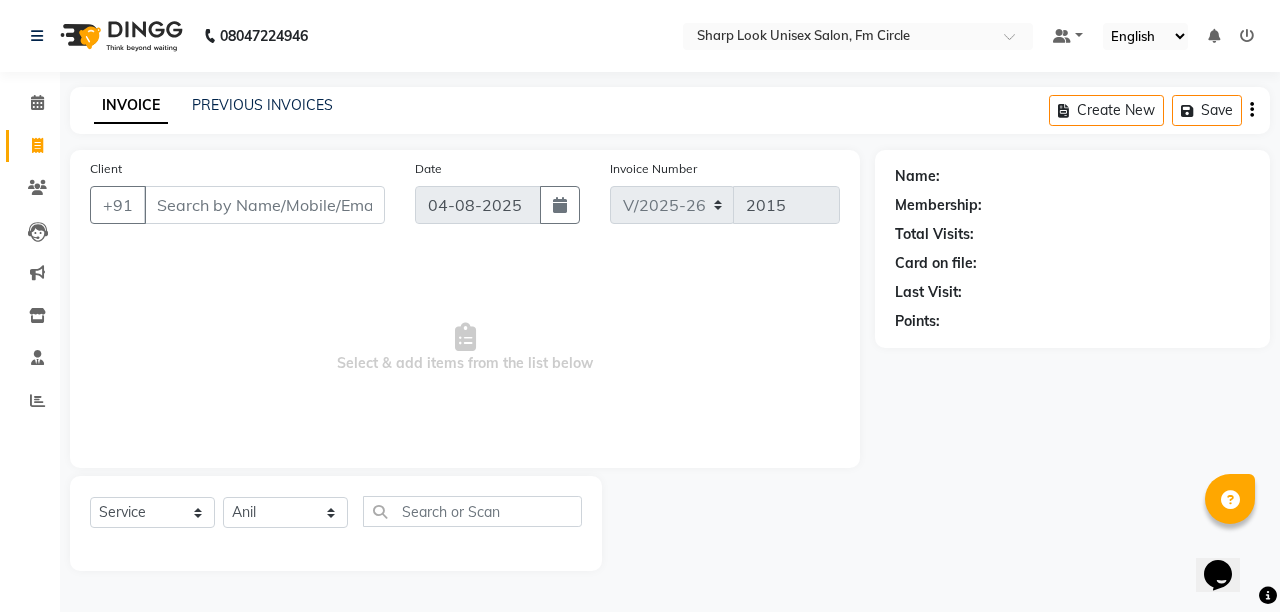 click on "Select Stylist Admin Anil Babu Budhia Monalisa  Nisha Priti" 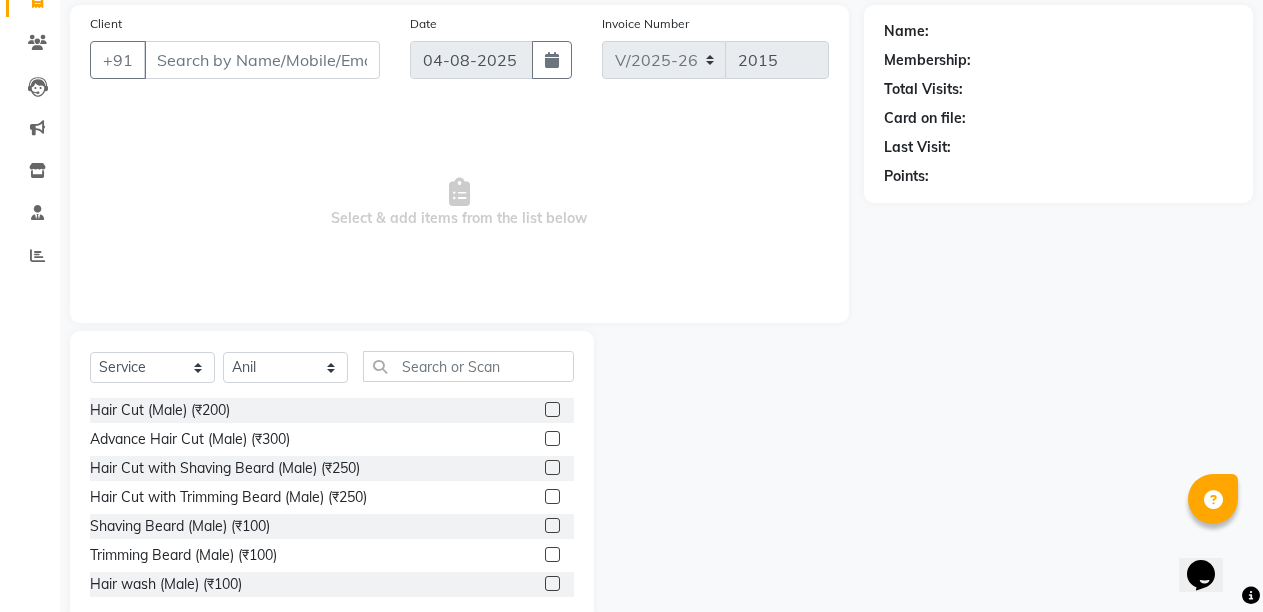 scroll, scrollTop: 189, scrollLeft: 0, axis: vertical 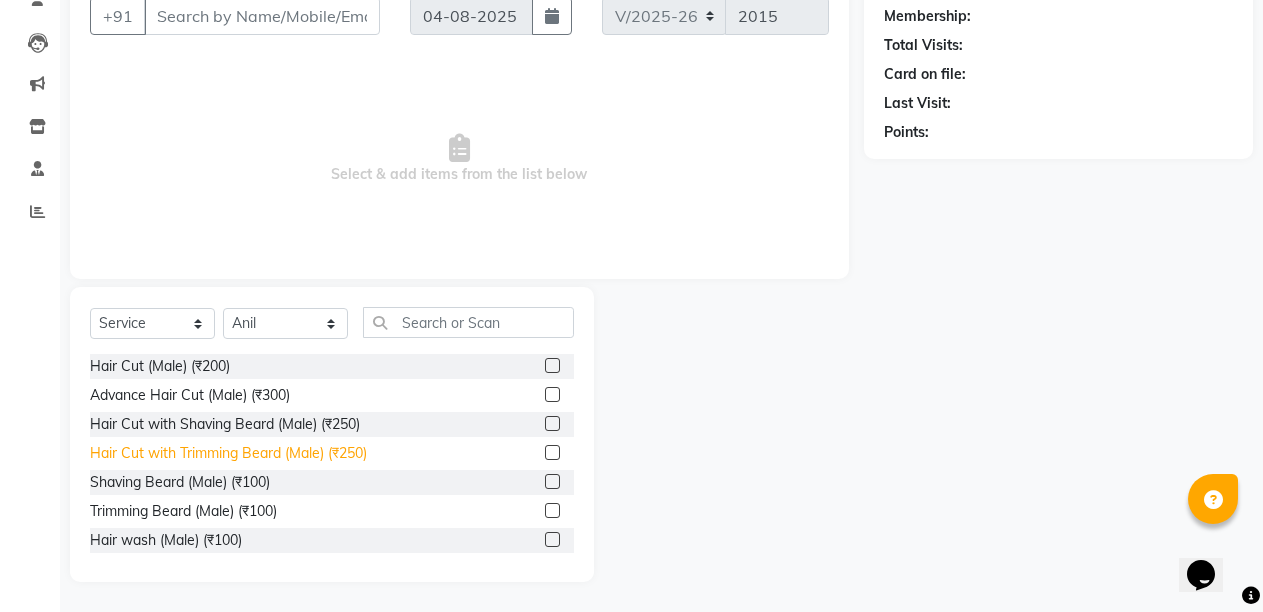 click on "Hair Cut with Trimming Beard (Male) (₹250)" 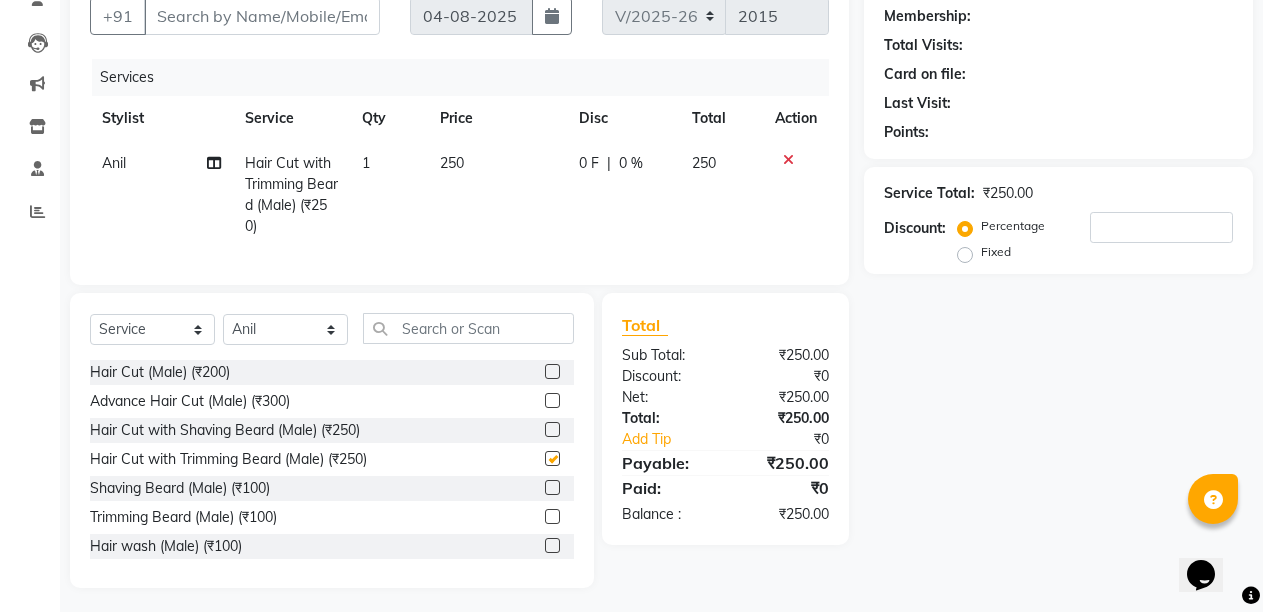 checkbox on "false" 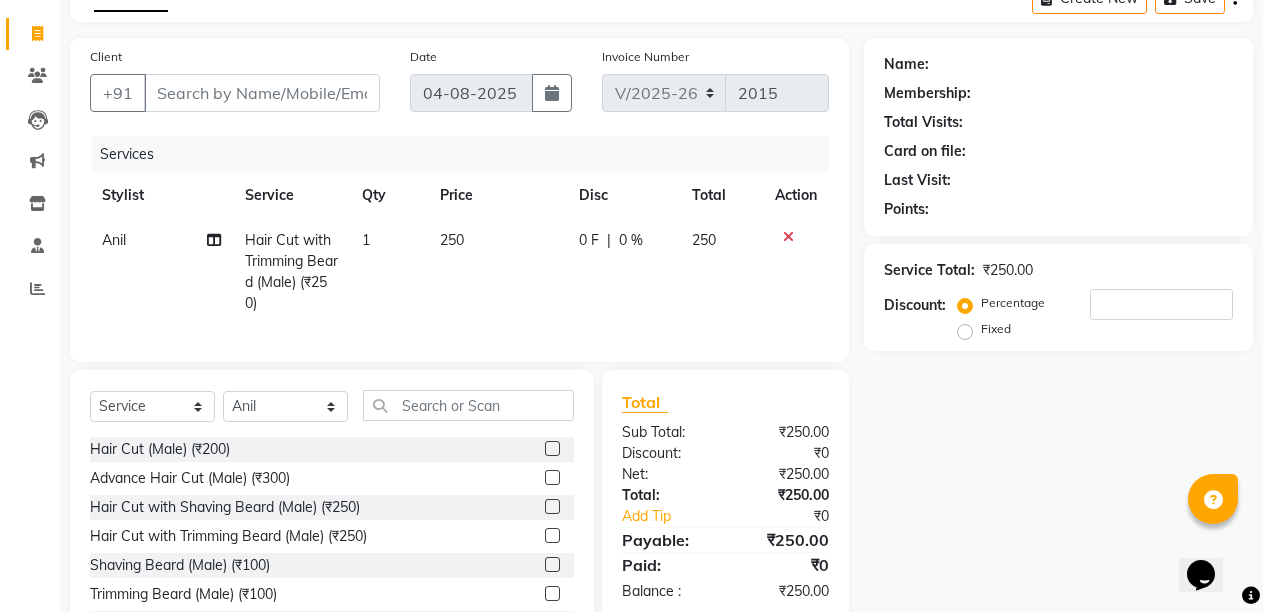 scroll, scrollTop: 0, scrollLeft: 0, axis: both 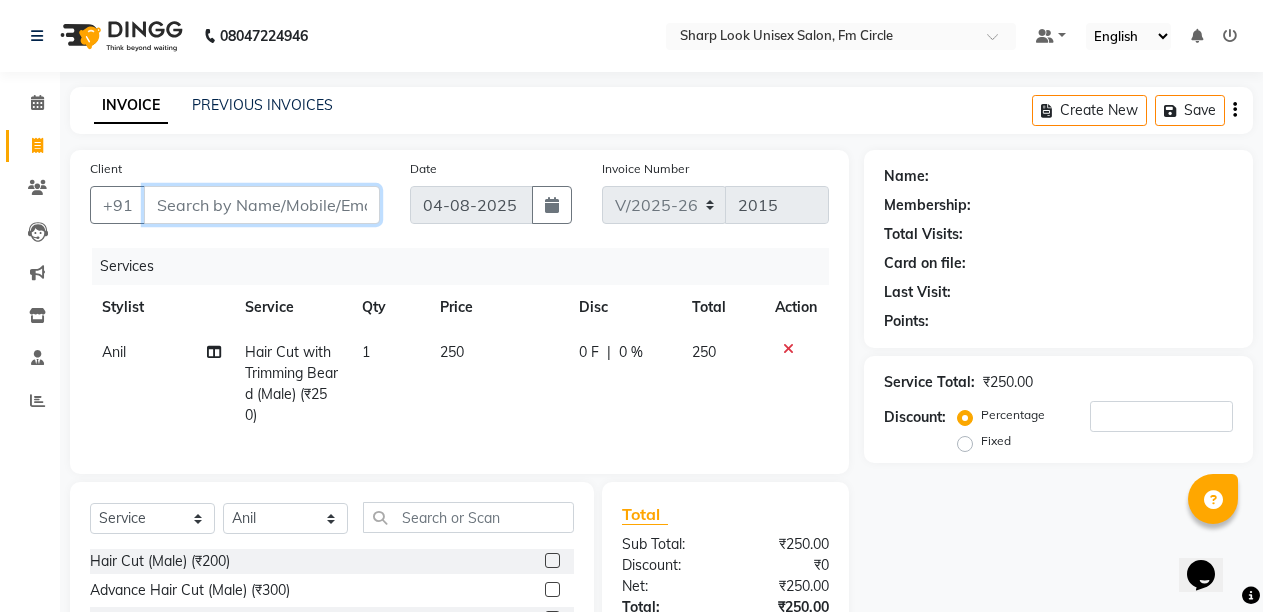 click on "Client" at bounding box center (262, 205) 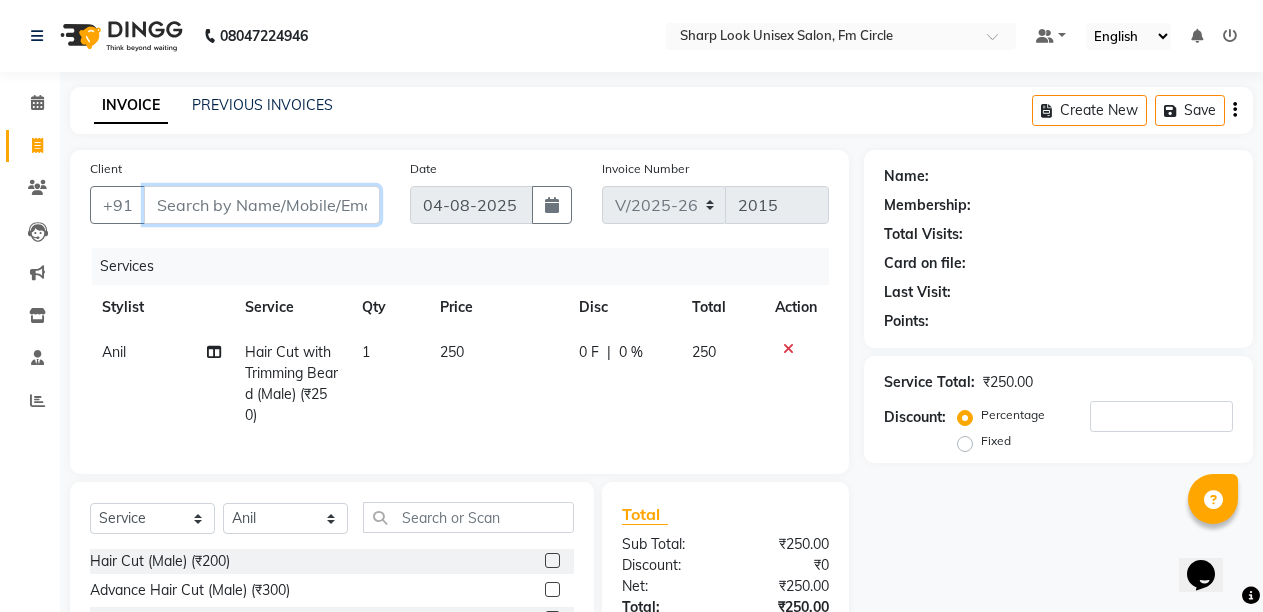 click on "Client" at bounding box center (262, 205) 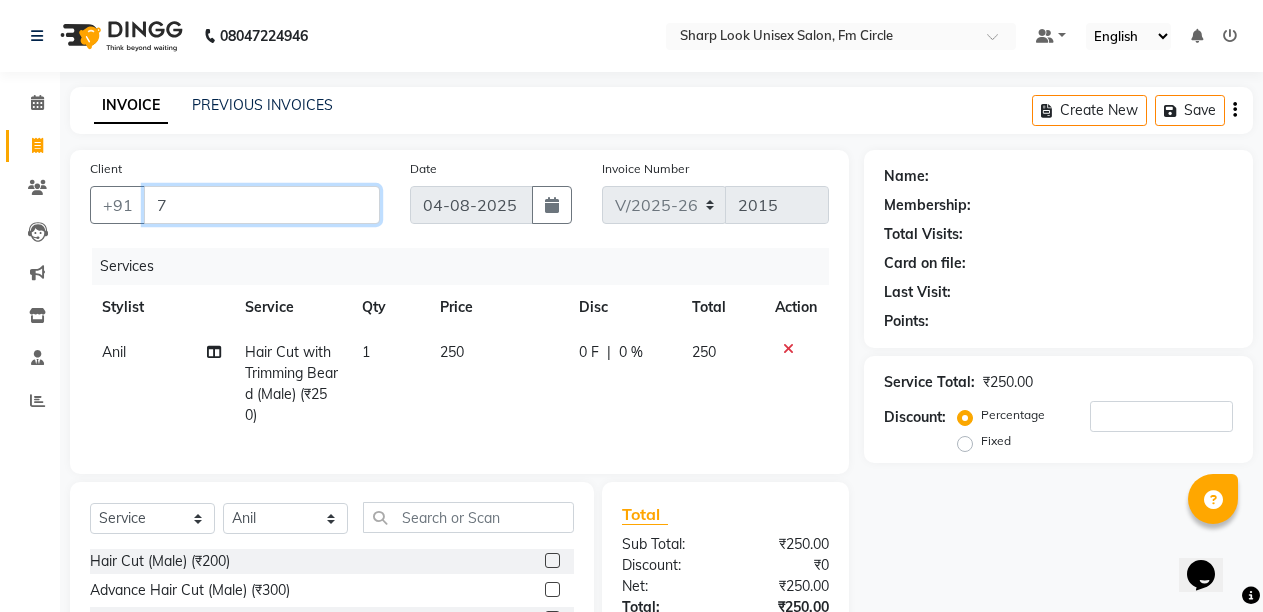 type on "0" 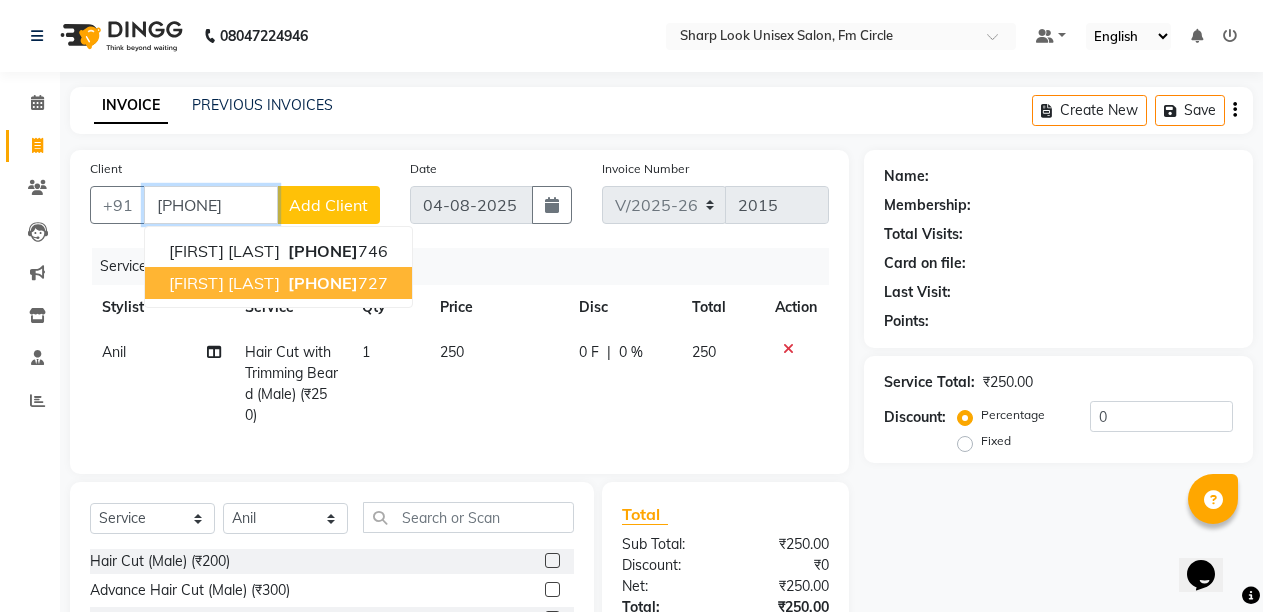 click on "[PHONE]" at bounding box center (323, 283) 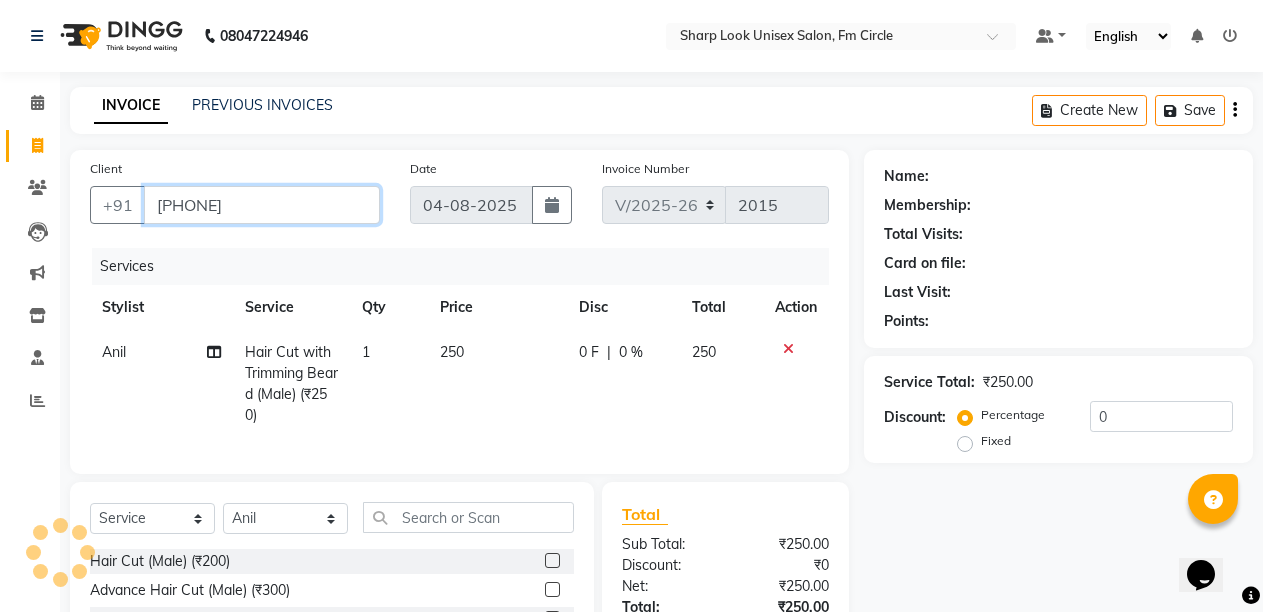 type on "[PHONE]" 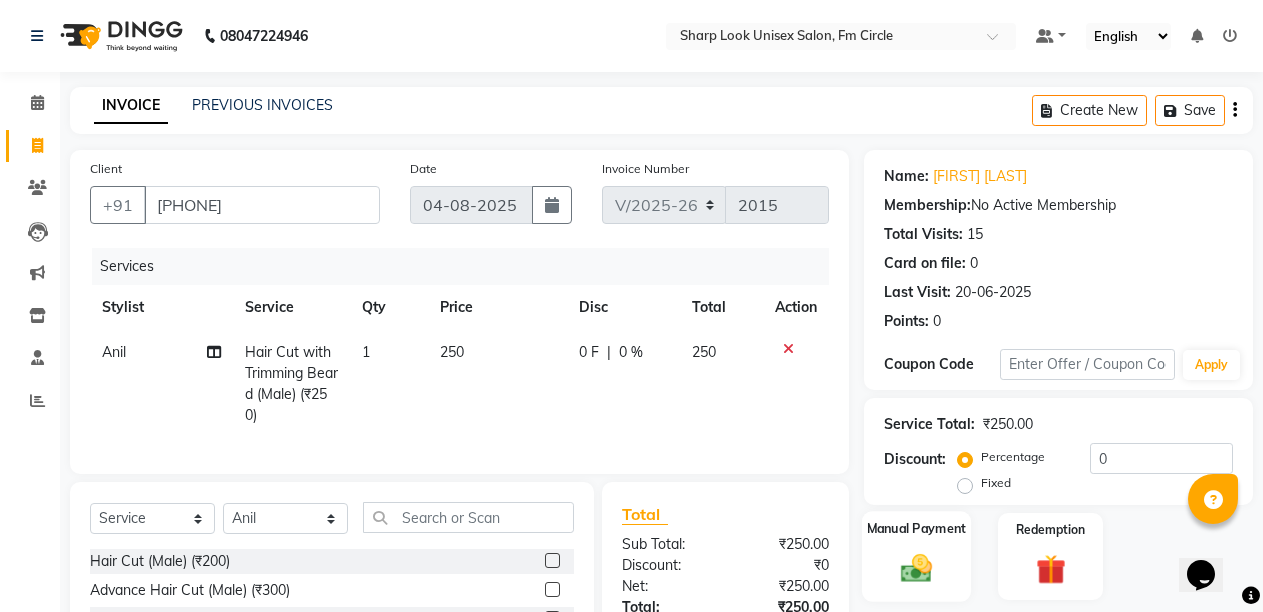 click on "Manual Payment" 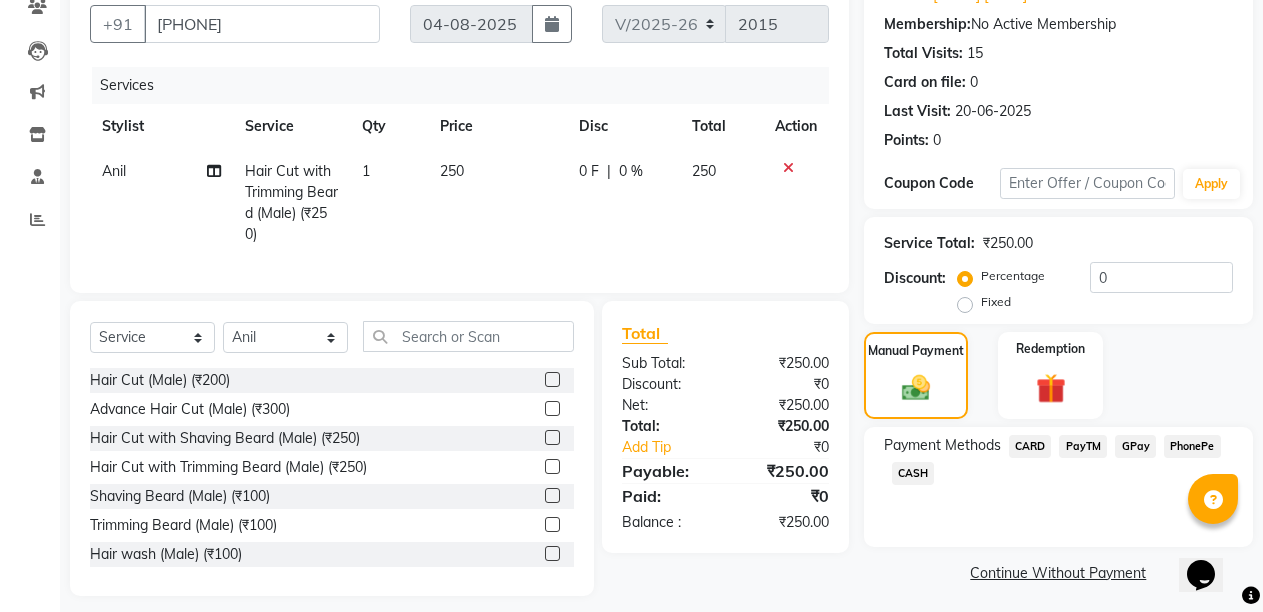 scroll, scrollTop: 0, scrollLeft: 0, axis: both 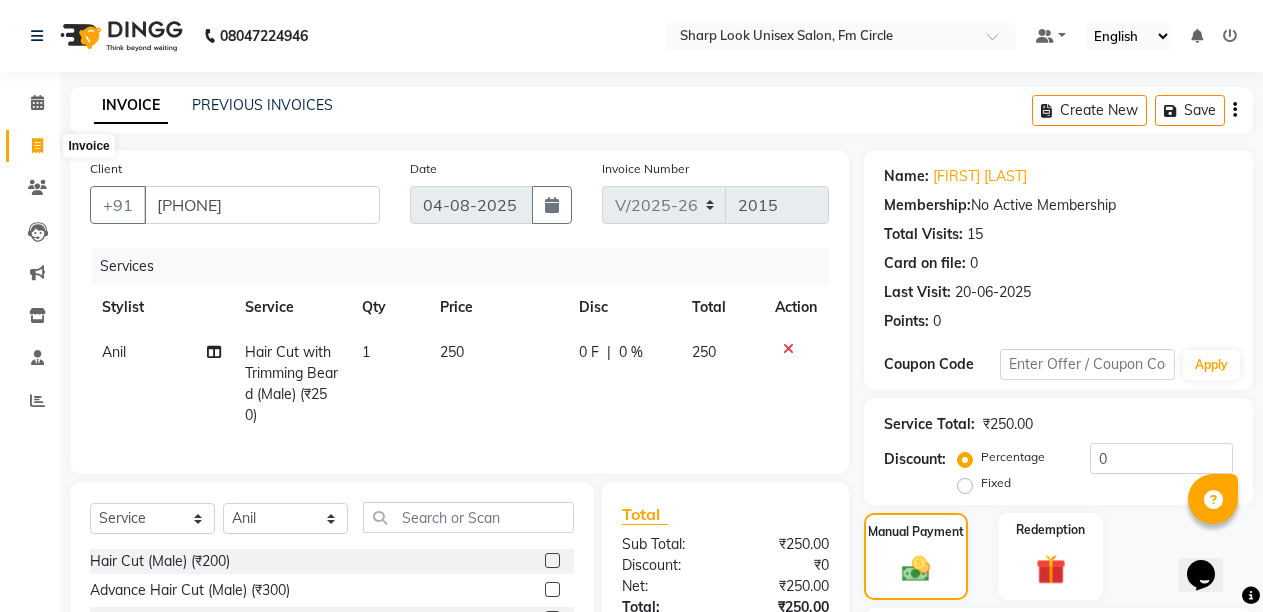 click 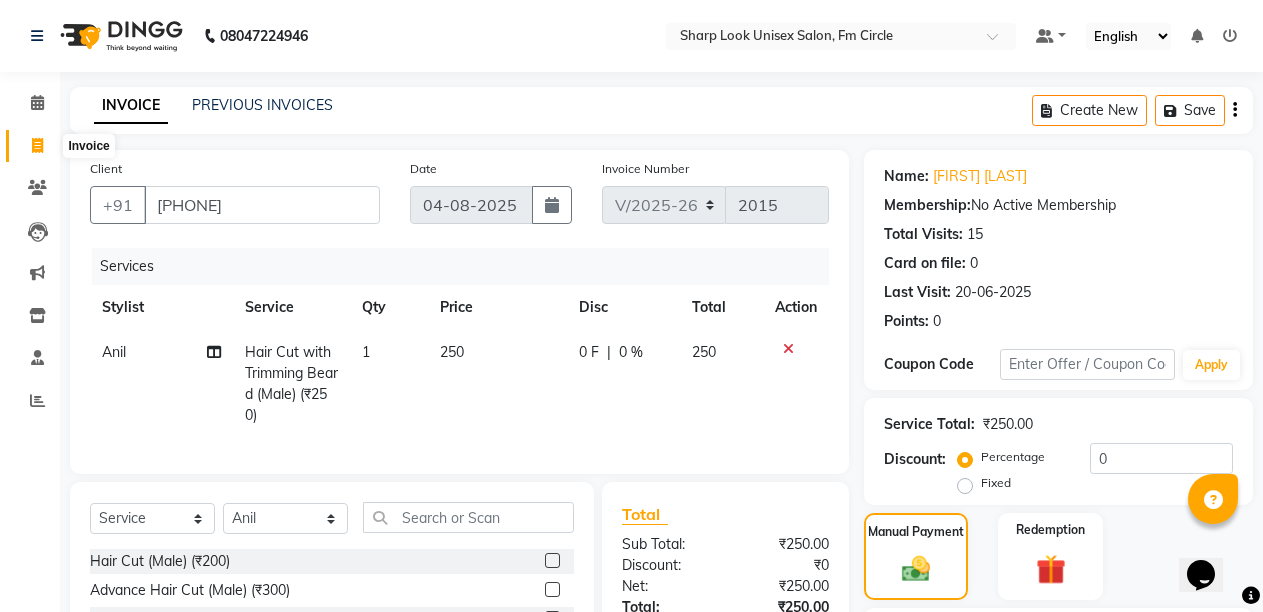 select on "service" 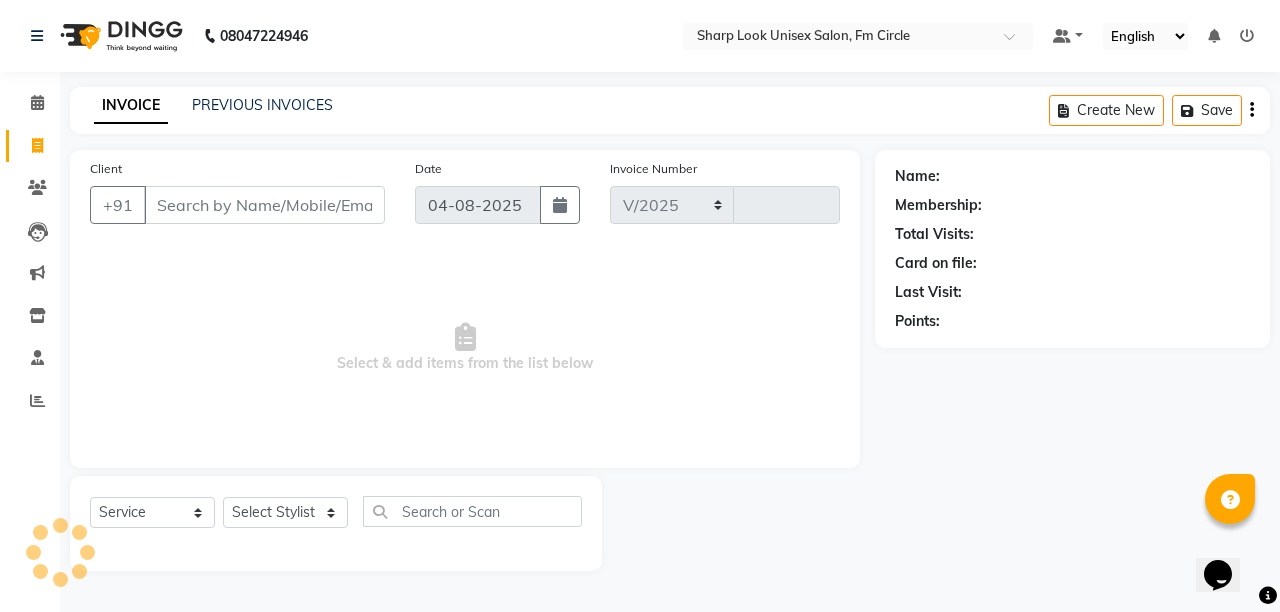 select on "804" 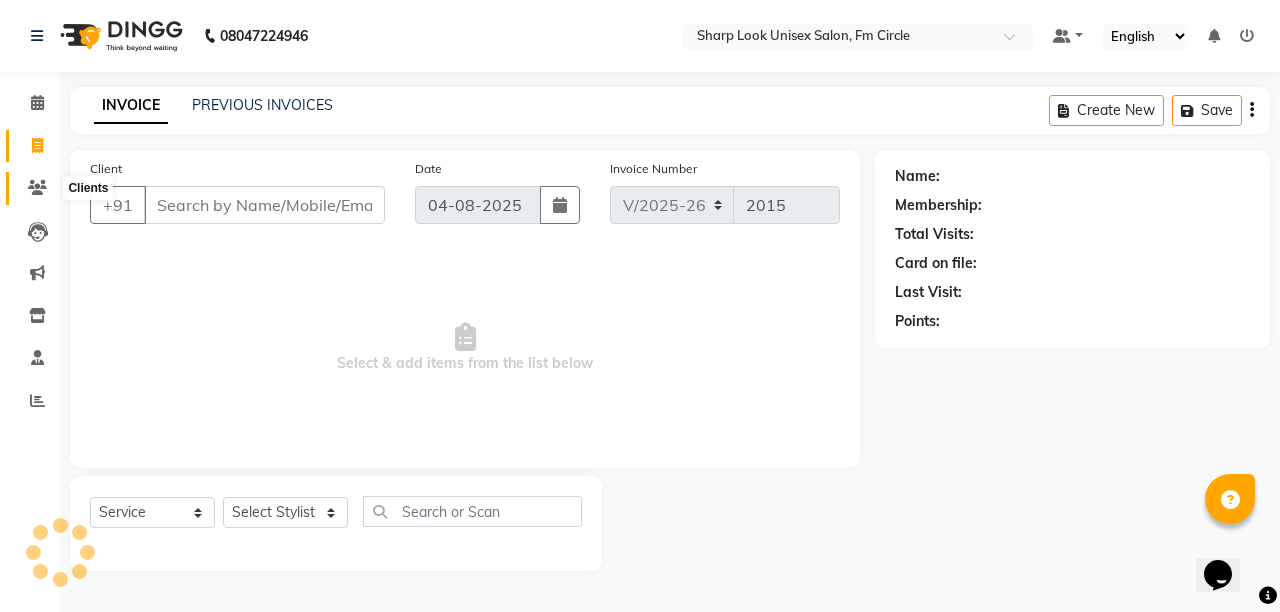 click 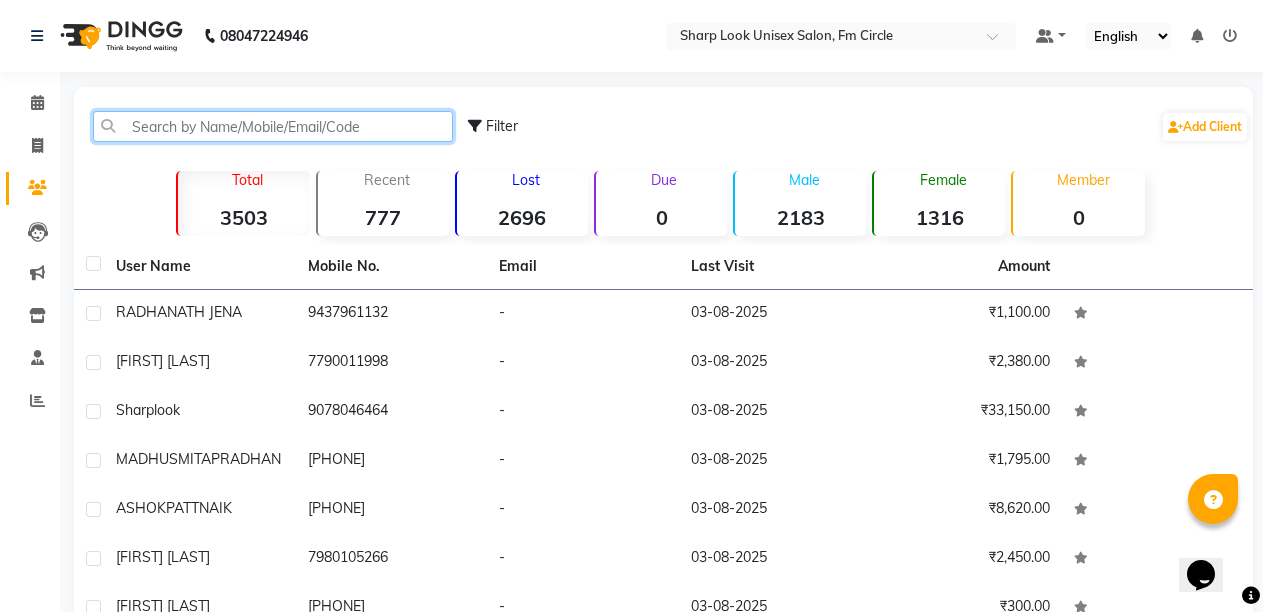 click 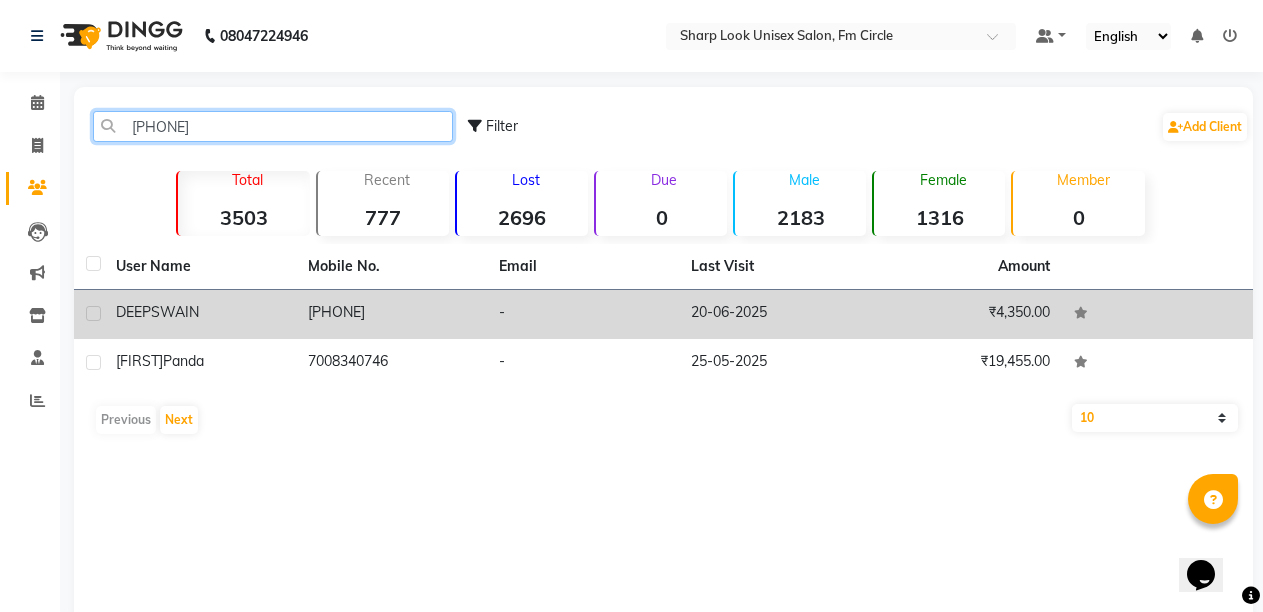 type on "[PHONE]" 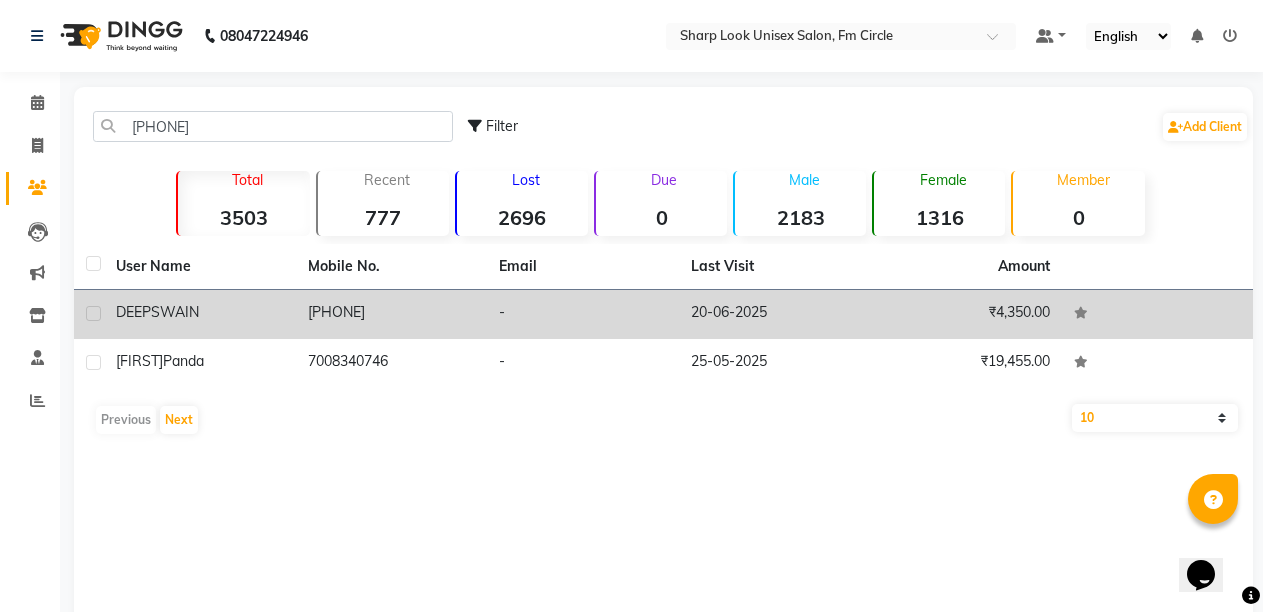 click on "[FIRST] [LAST]" 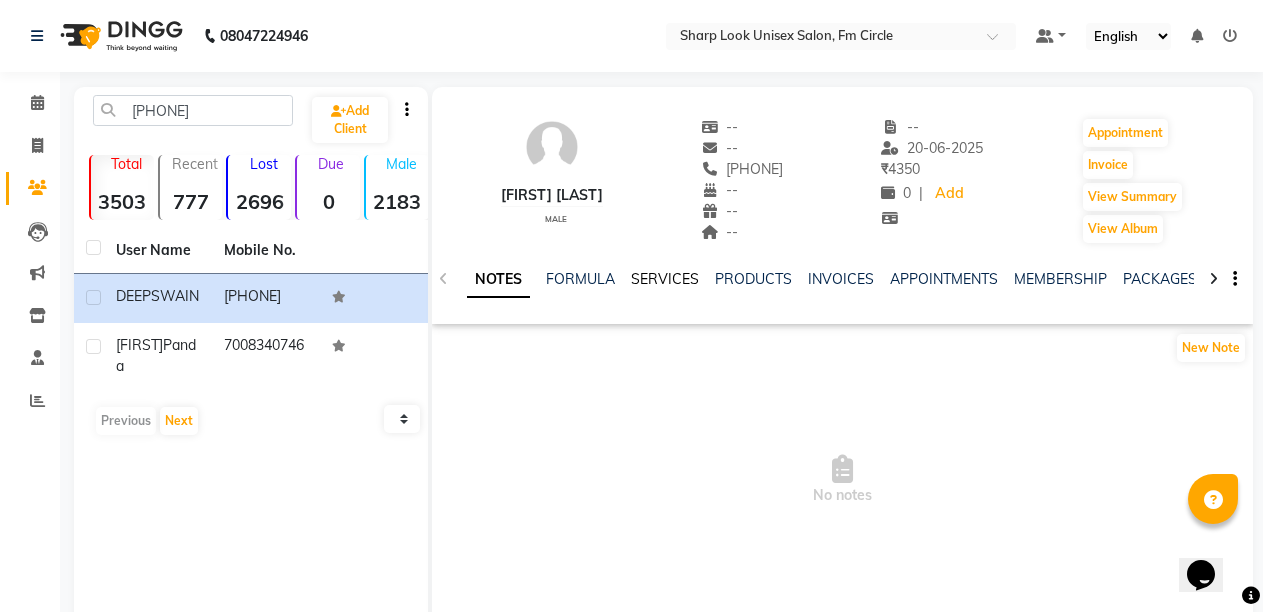 click on "SERVICES" 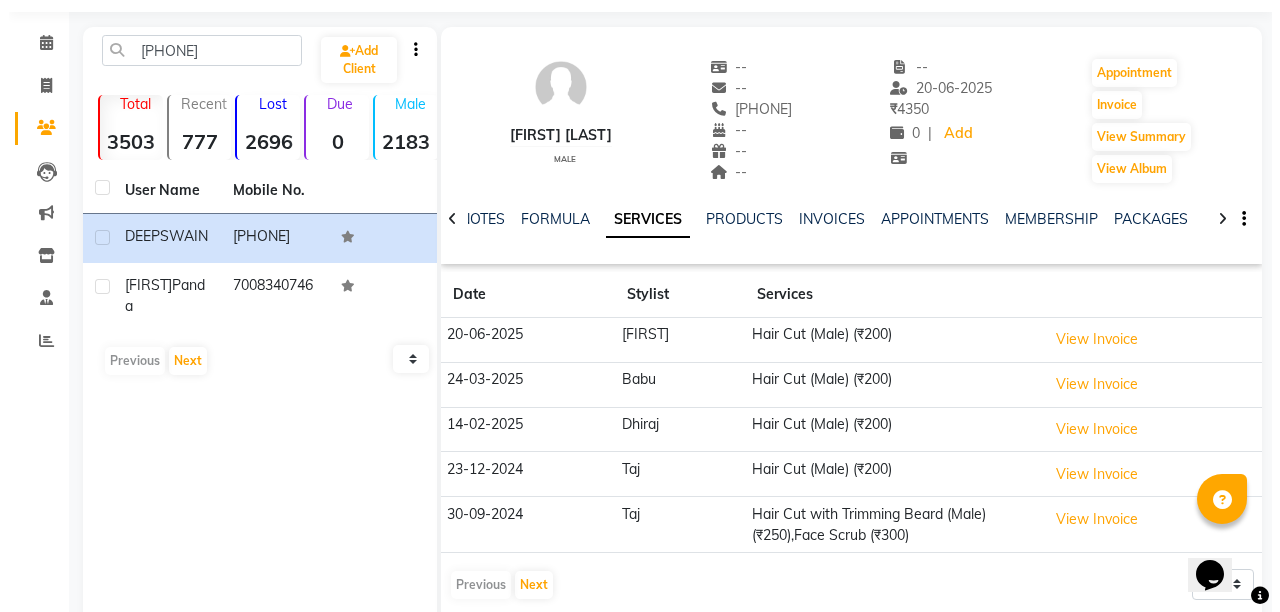 scroll, scrollTop: 105, scrollLeft: 0, axis: vertical 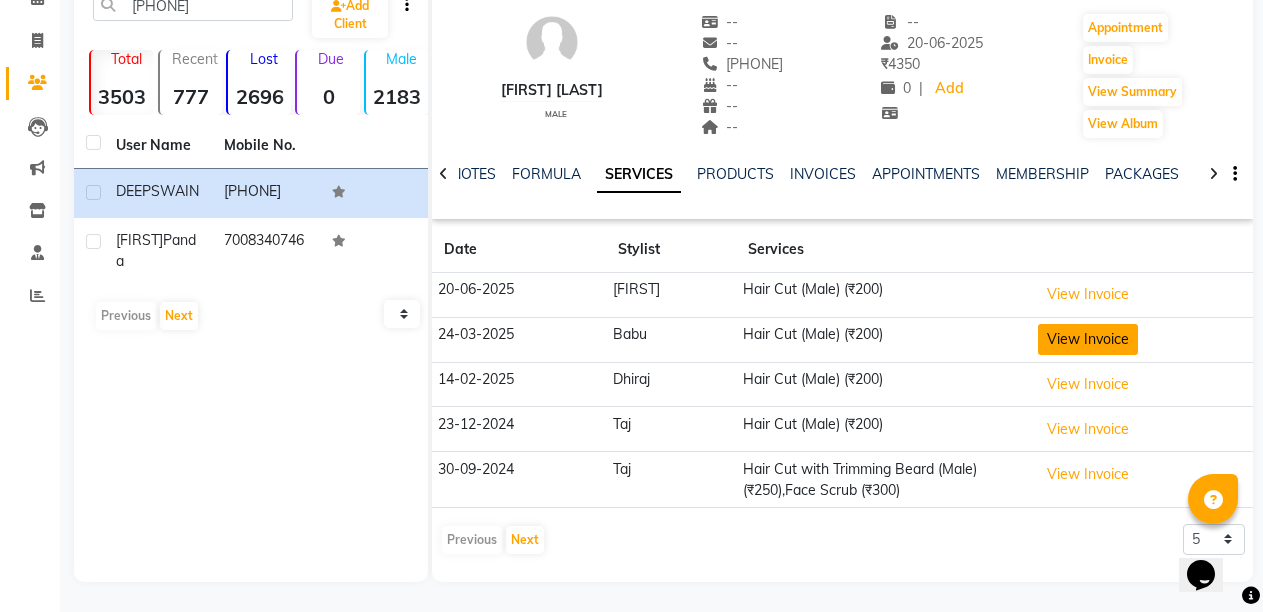 click on "View Invoice" 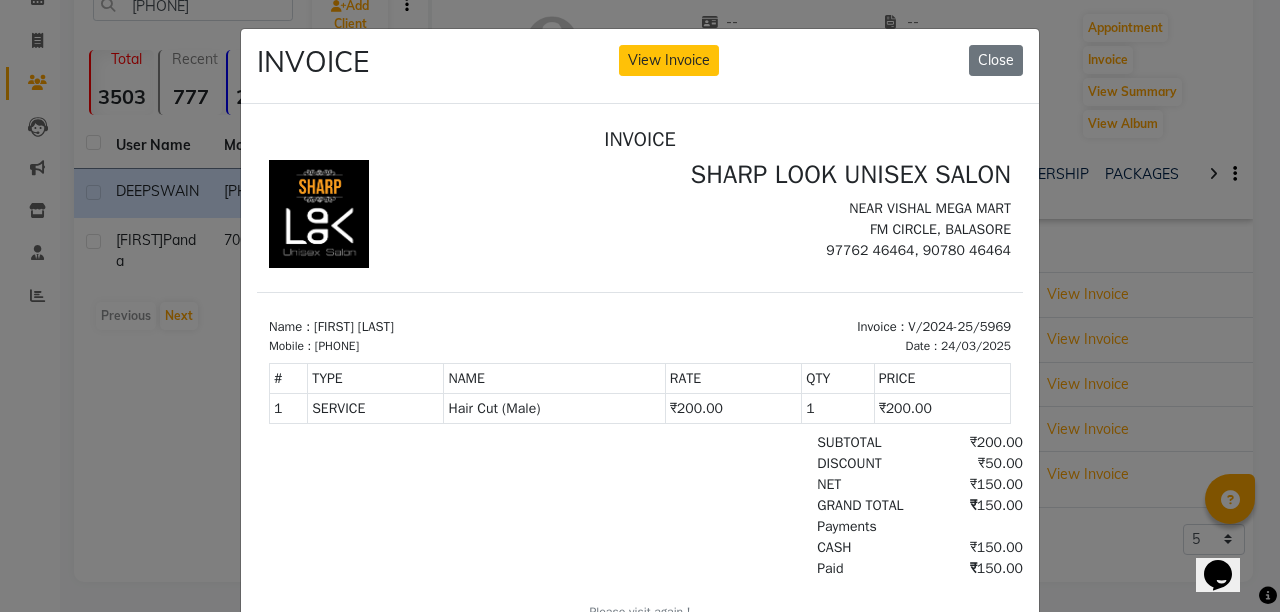 scroll, scrollTop: 16, scrollLeft: 0, axis: vertical 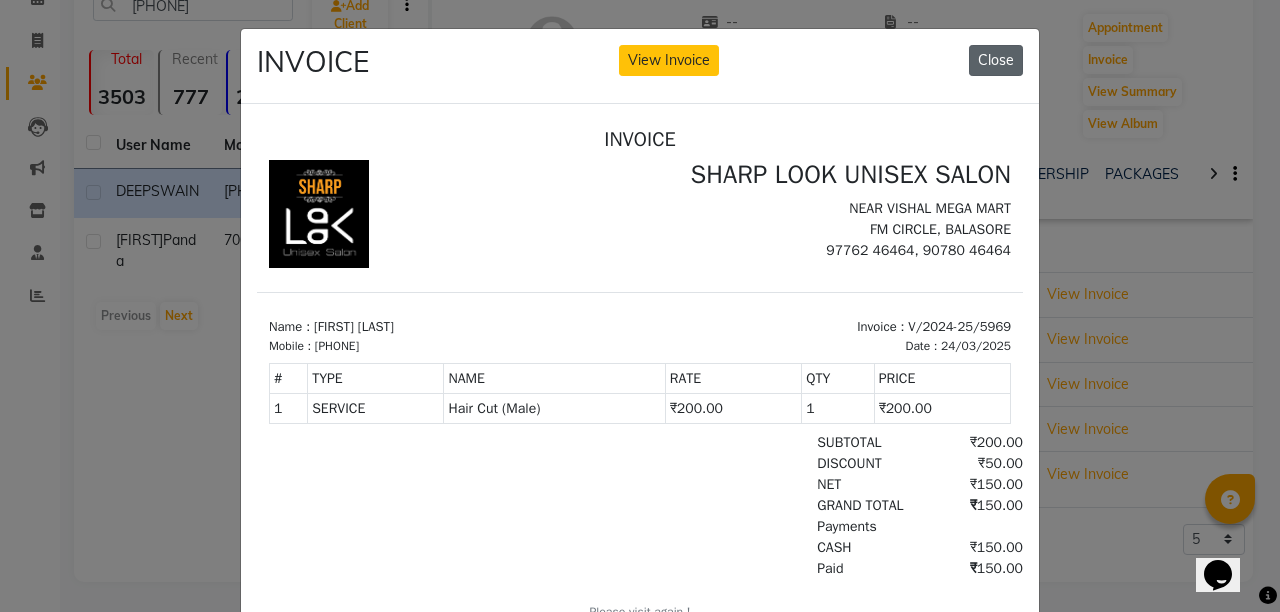 click on "Close" 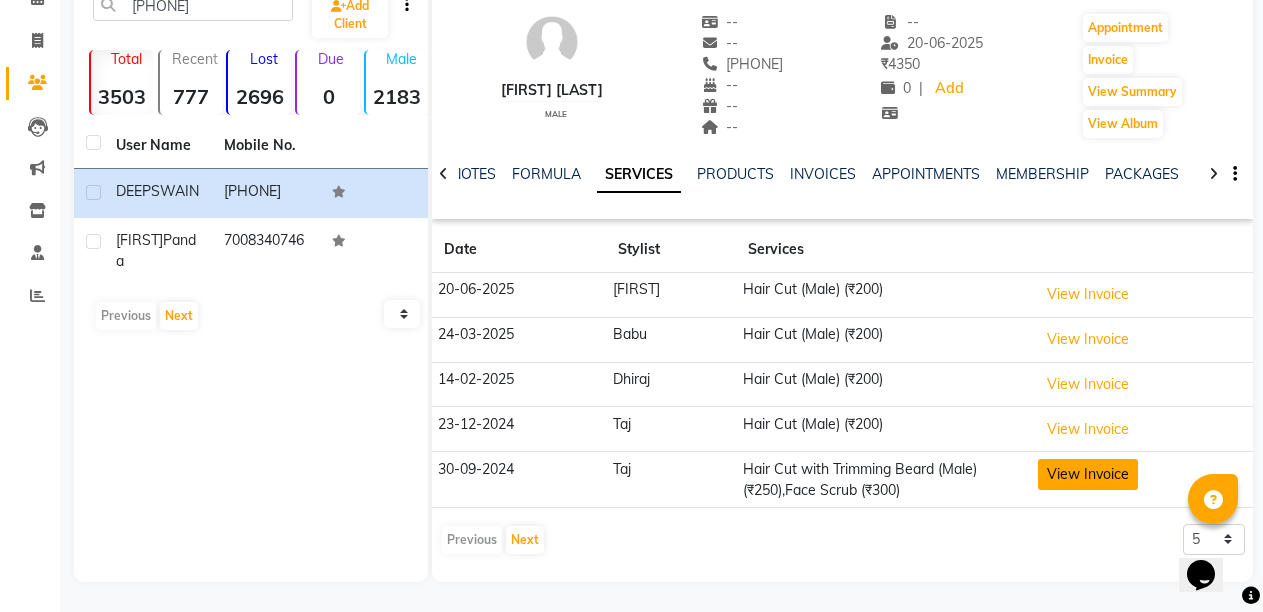 click on "View Invoice" 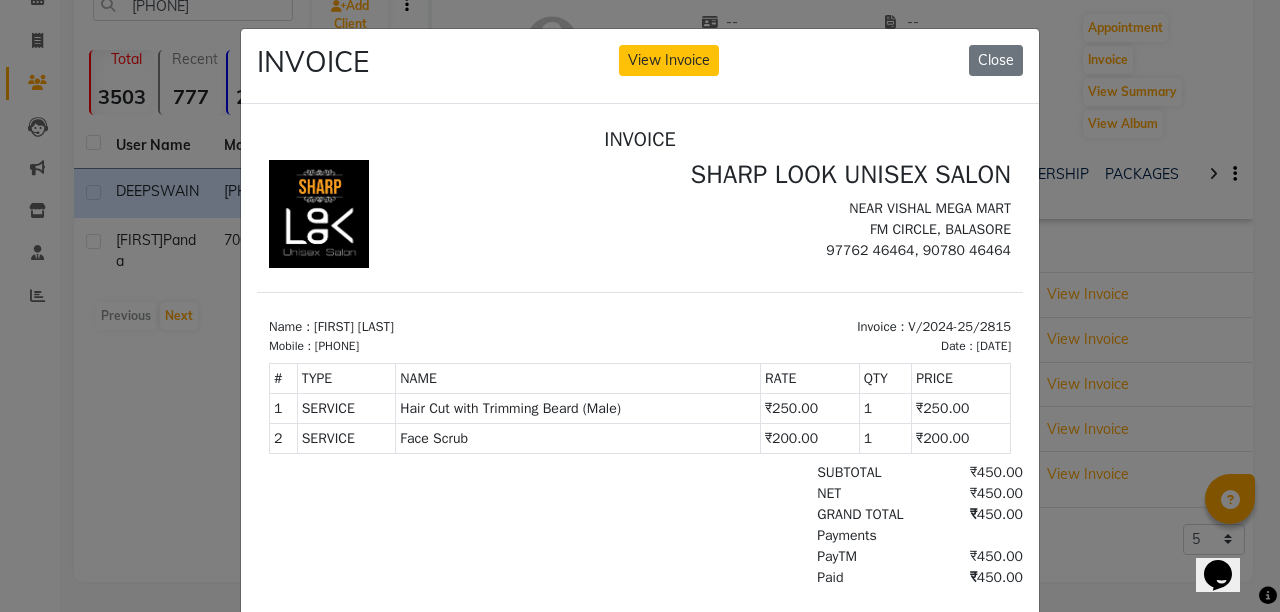 scroll, scrollTop: 16, scrollLeft: 0, axis: vertical 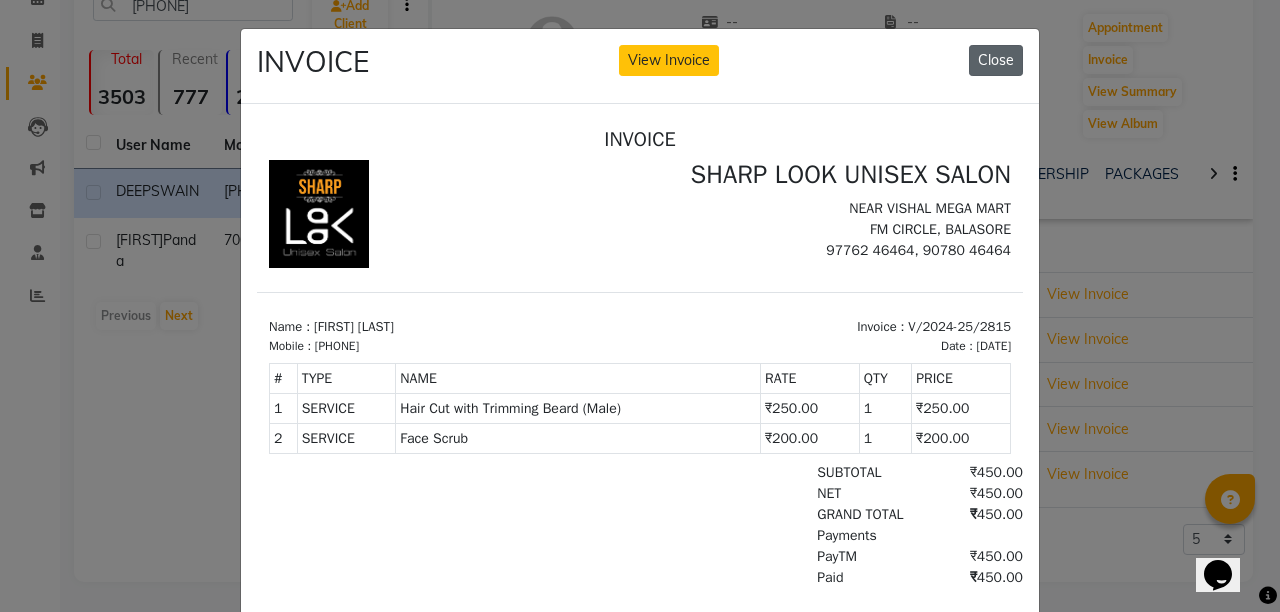 click on "Close" 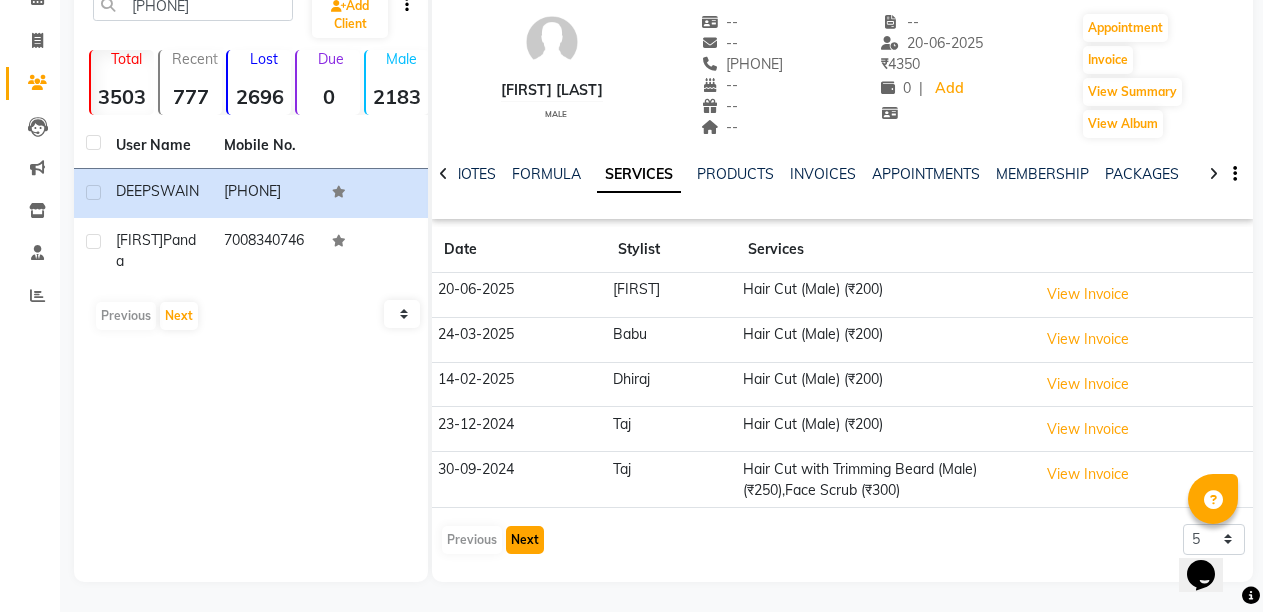 click on "Next" 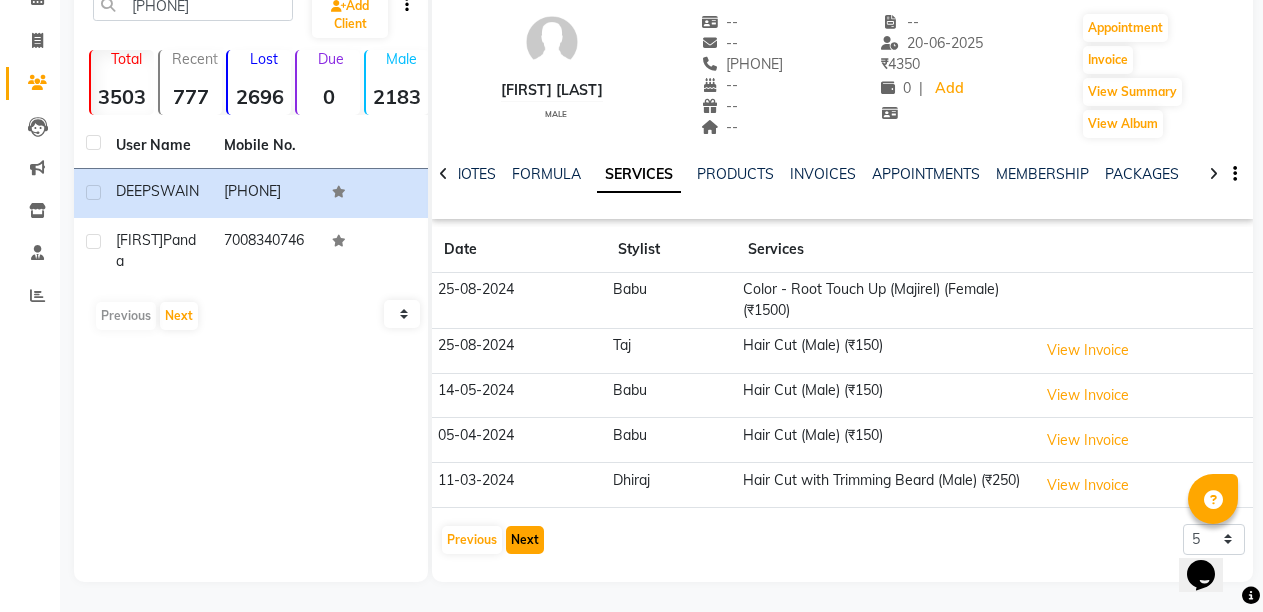 click on "Next" 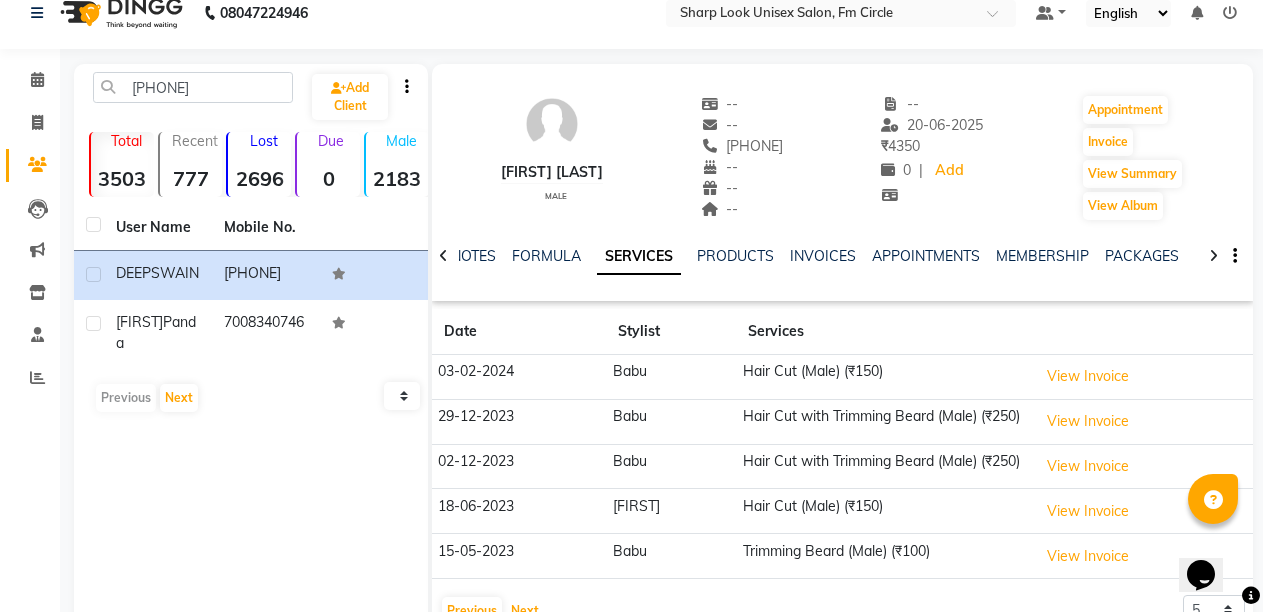 scroll, scrollTop: 0, scrollLeft: 0, axis: both 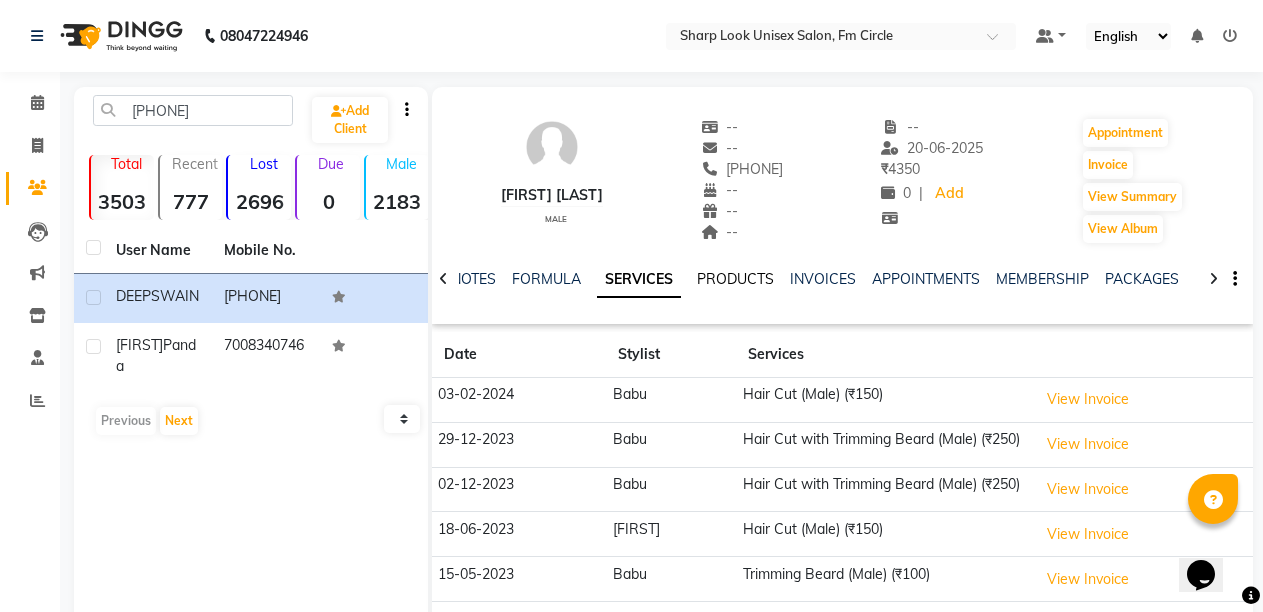 click on "PRODUCTS" 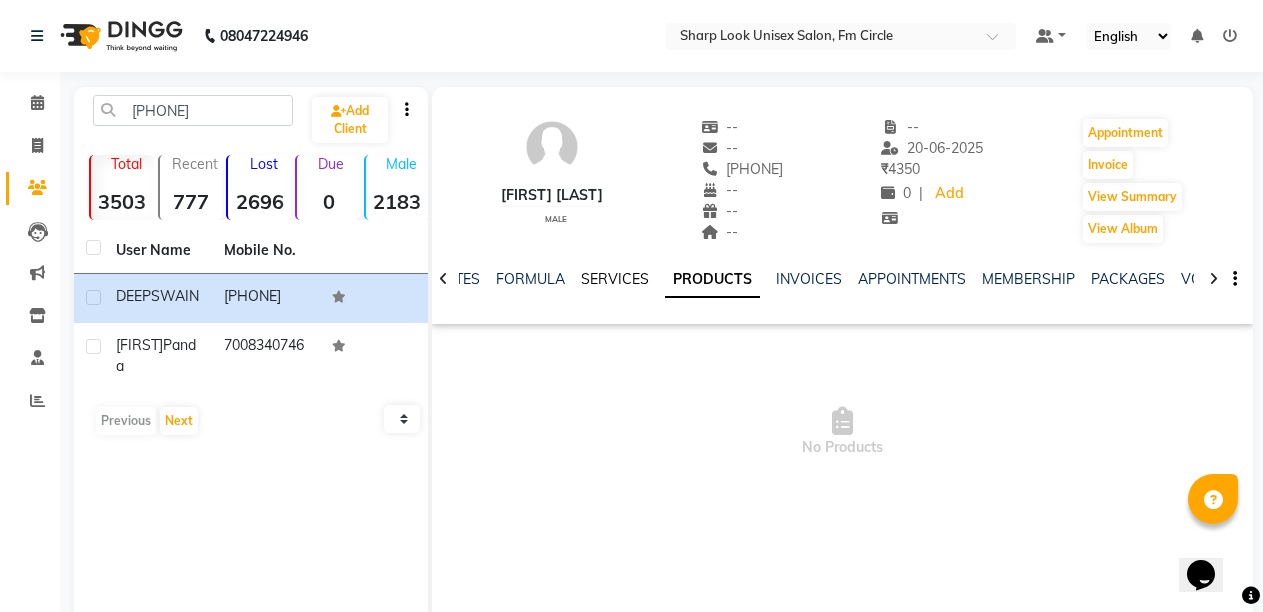 click on "SERVICES" 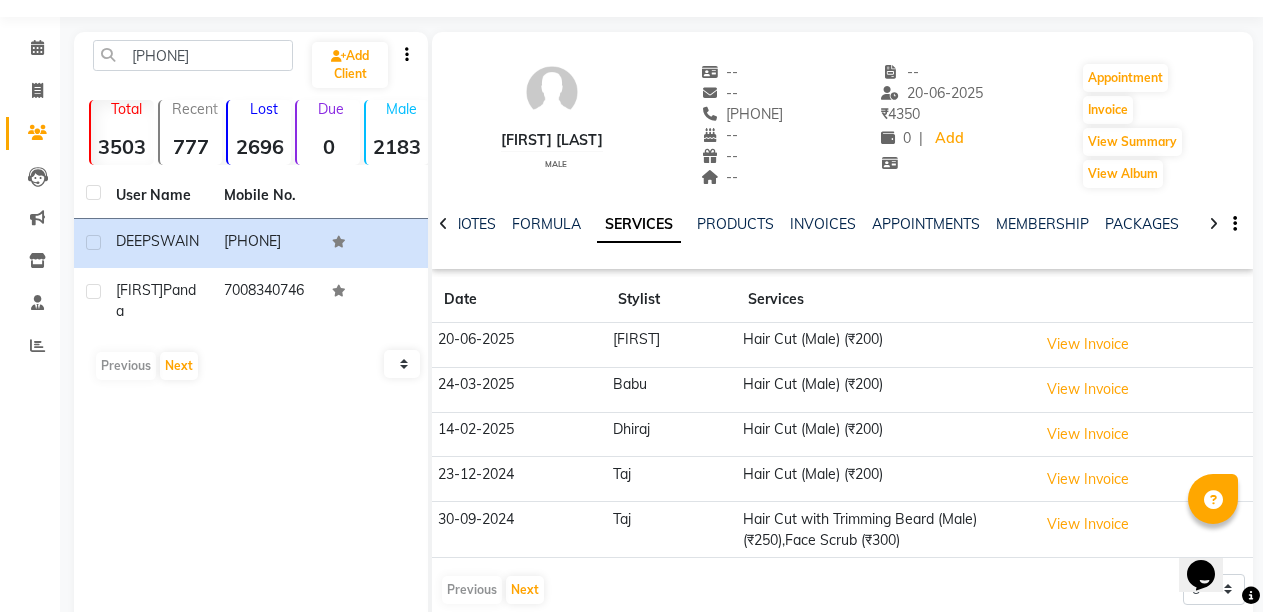 scroll, scrollTop: 0, scrollLeft: 0, axis: both 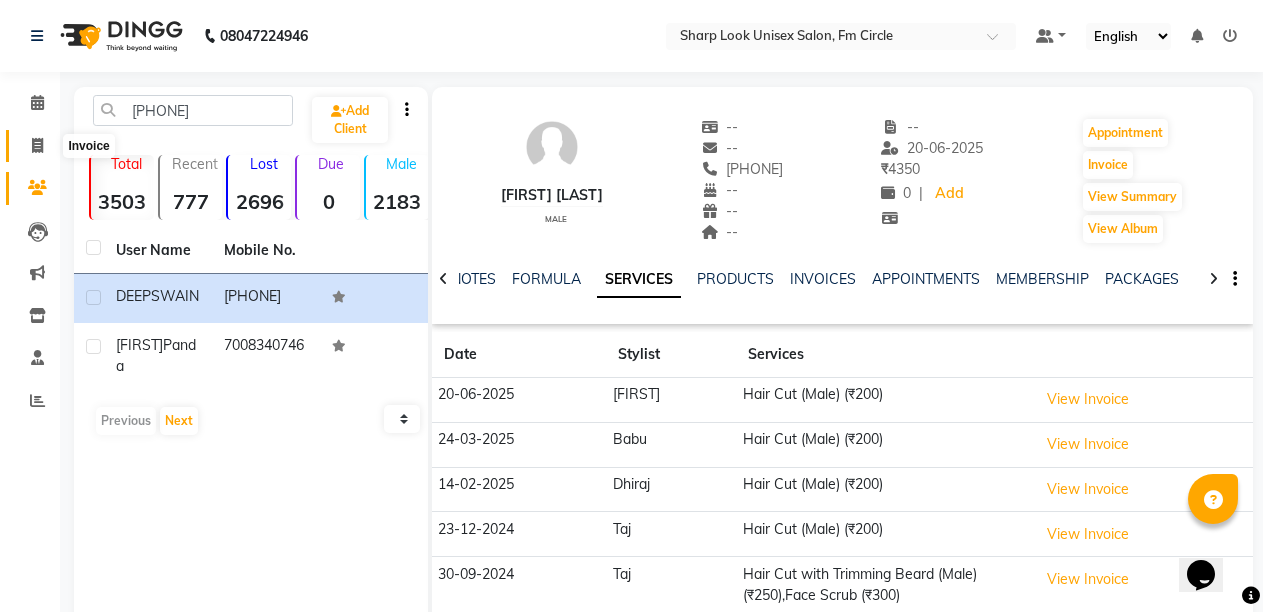 click 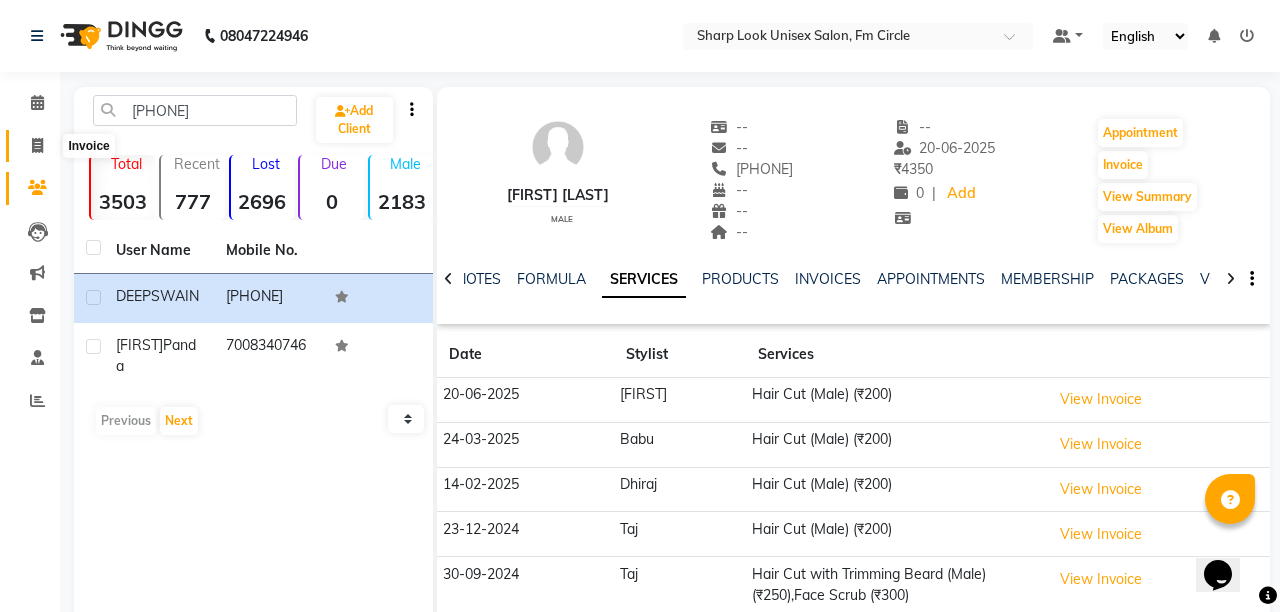 select on "service" 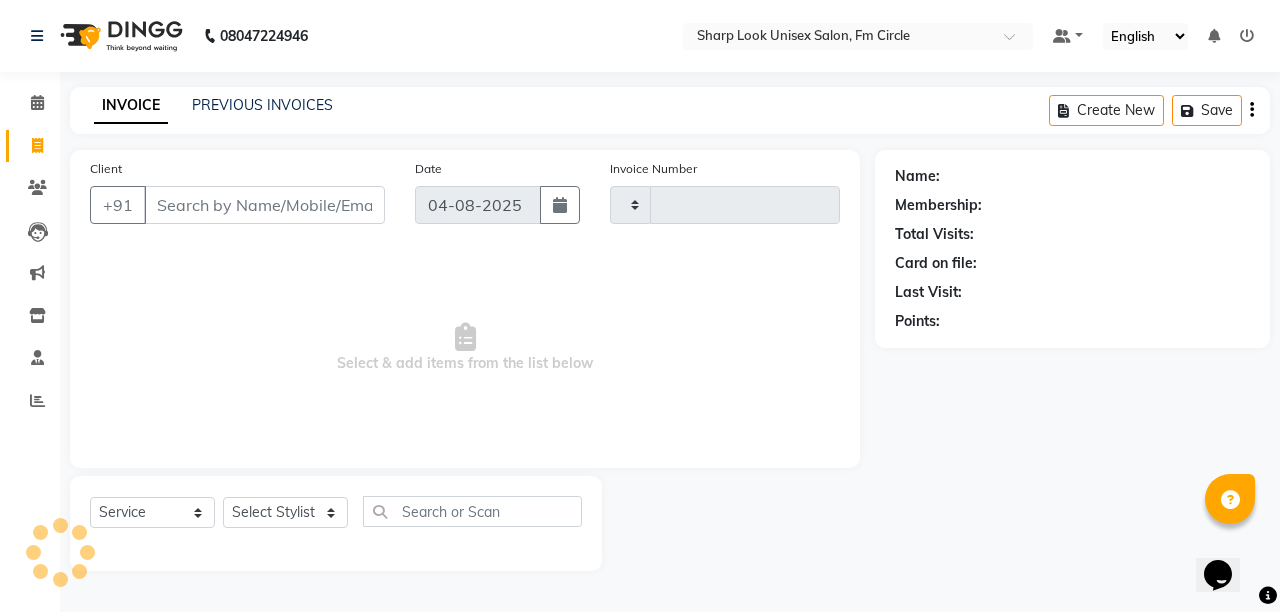 type on "2015" 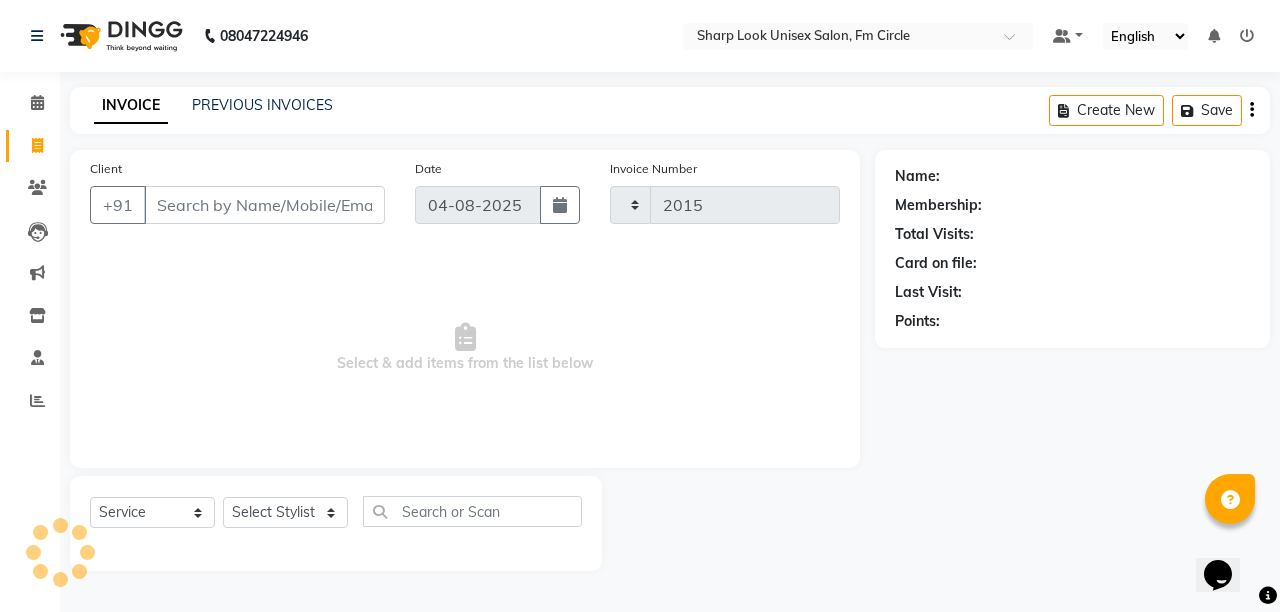 select on "804" 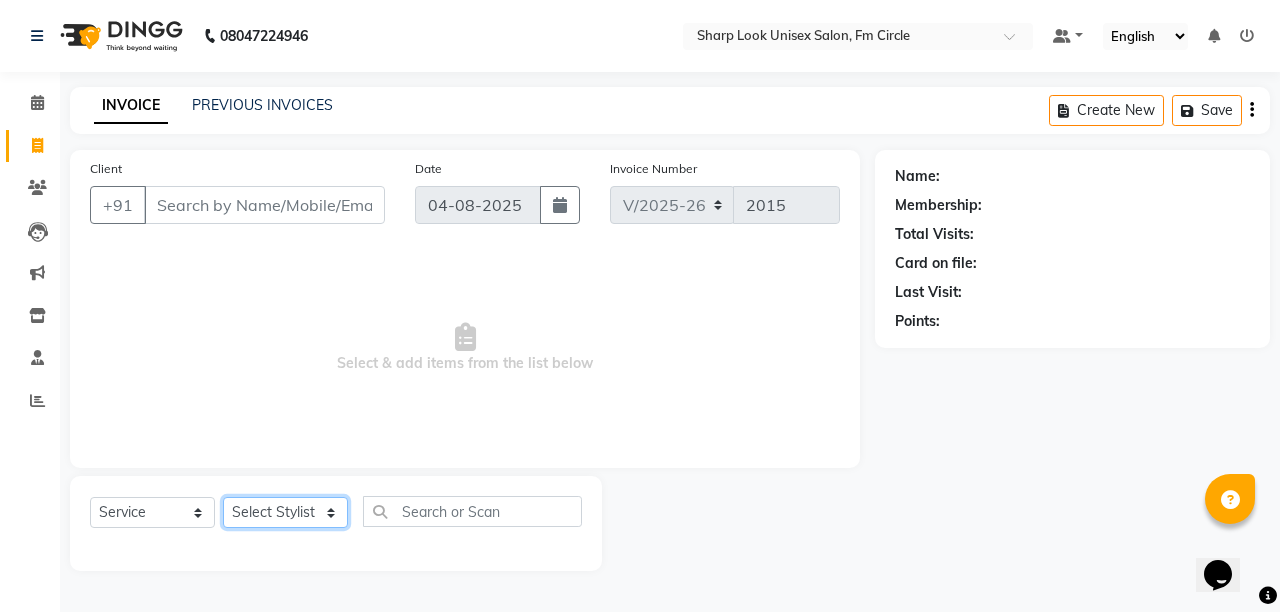 click on "Select Stylist Admin Anil Babu Budhia Monalisa  Nisha Priti" 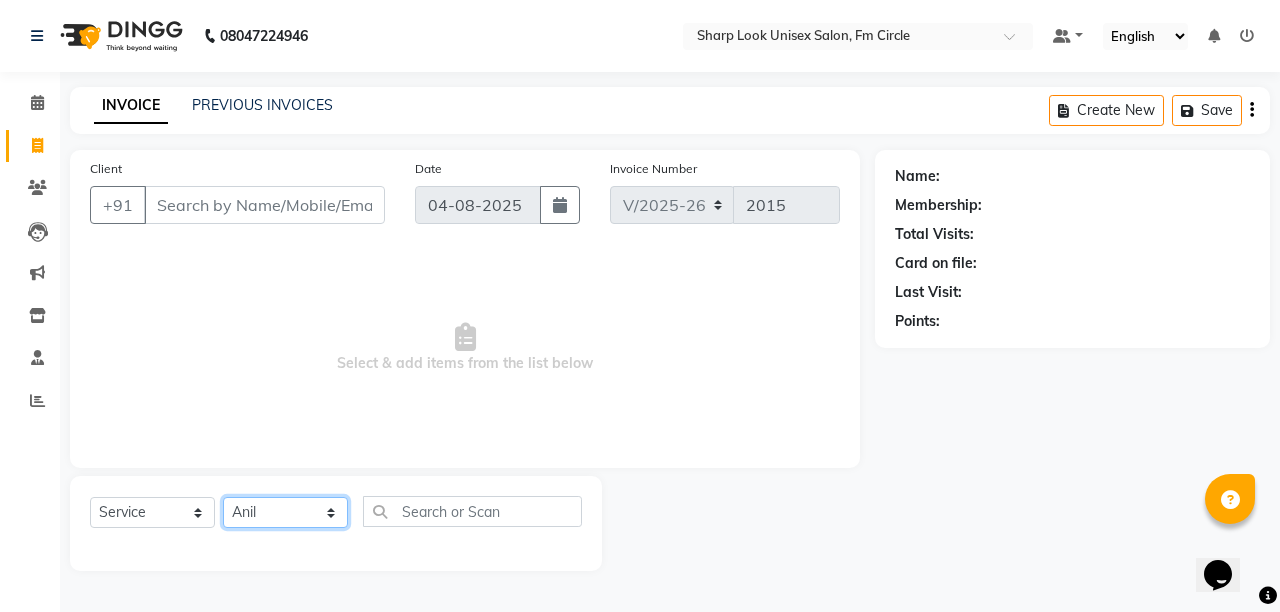 click on "Select Stylist Admin Anil Babu Budhia Monalisa  Nisha Priti" 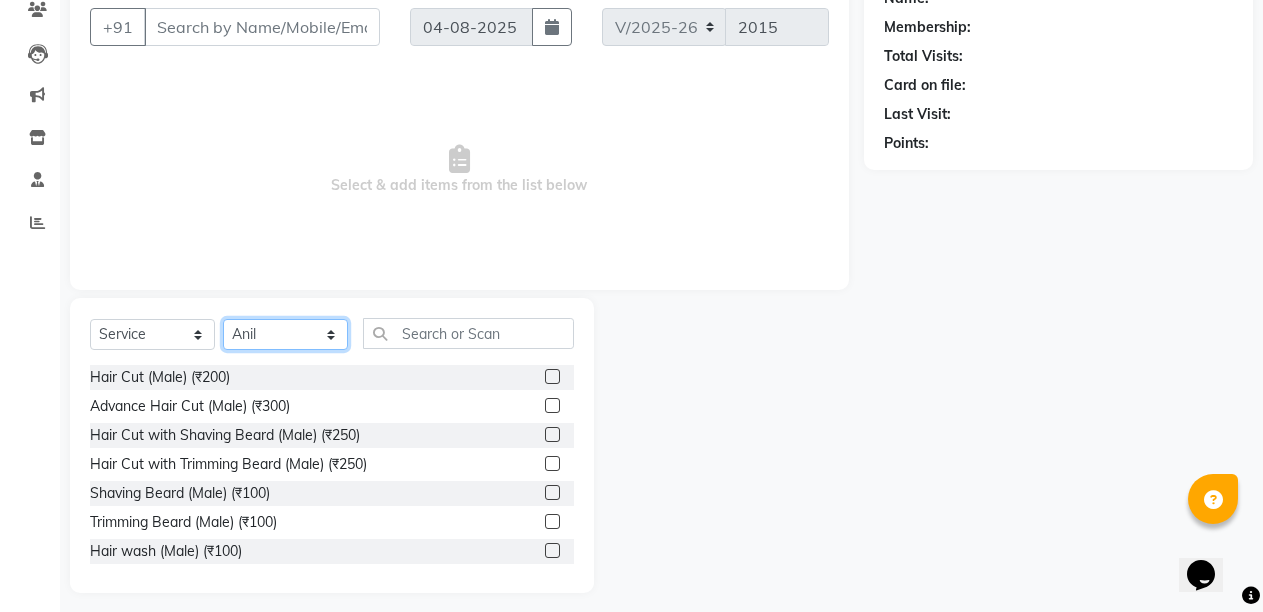 scroll, scrollTop: 189, scrollLeft: 0, axis: vertical 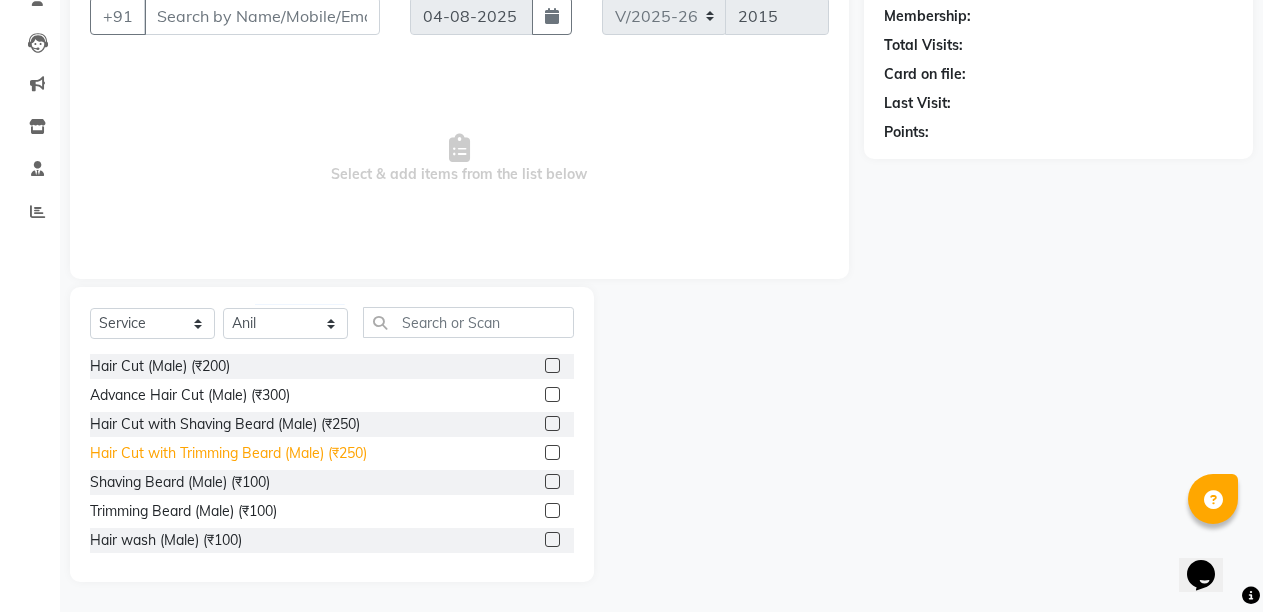 click on "Hair Cut with Trimming Beard (Male) (₹250)" 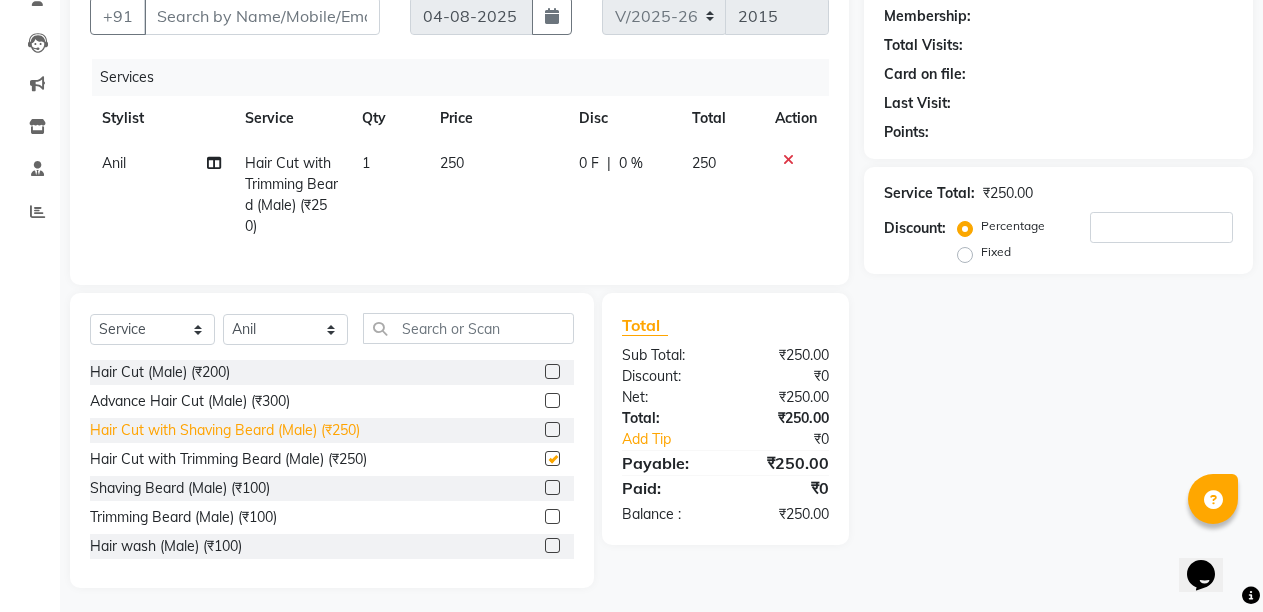 checkbox on "false" 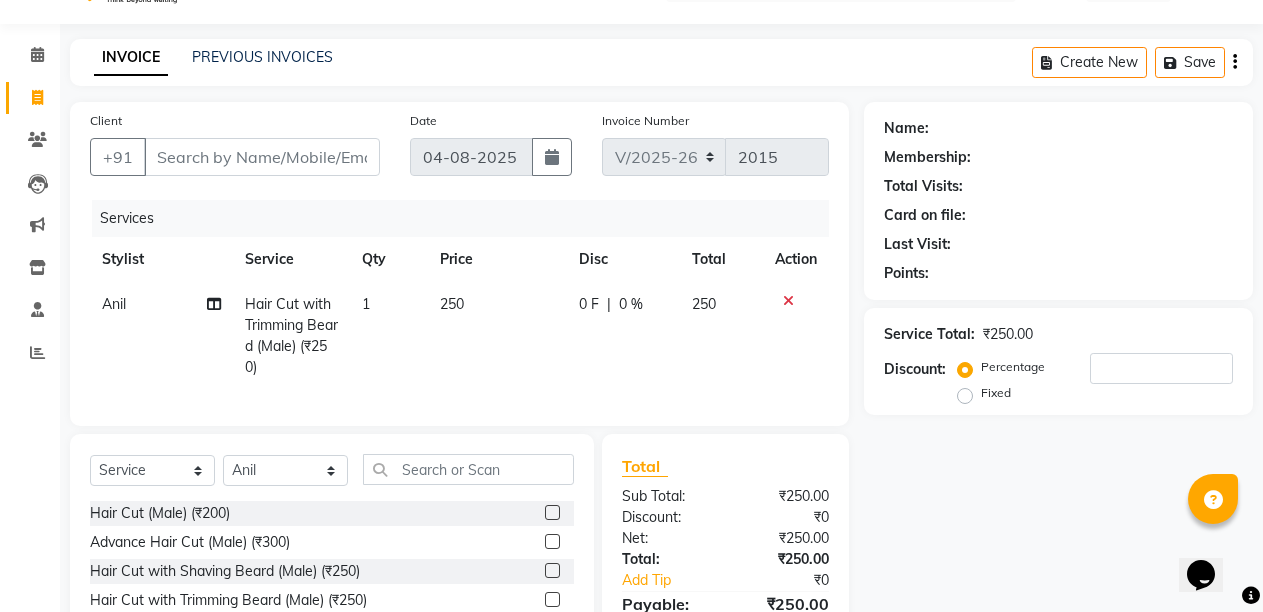 scroll, scrollTop: 0, scrollLeft: 0, axis: both 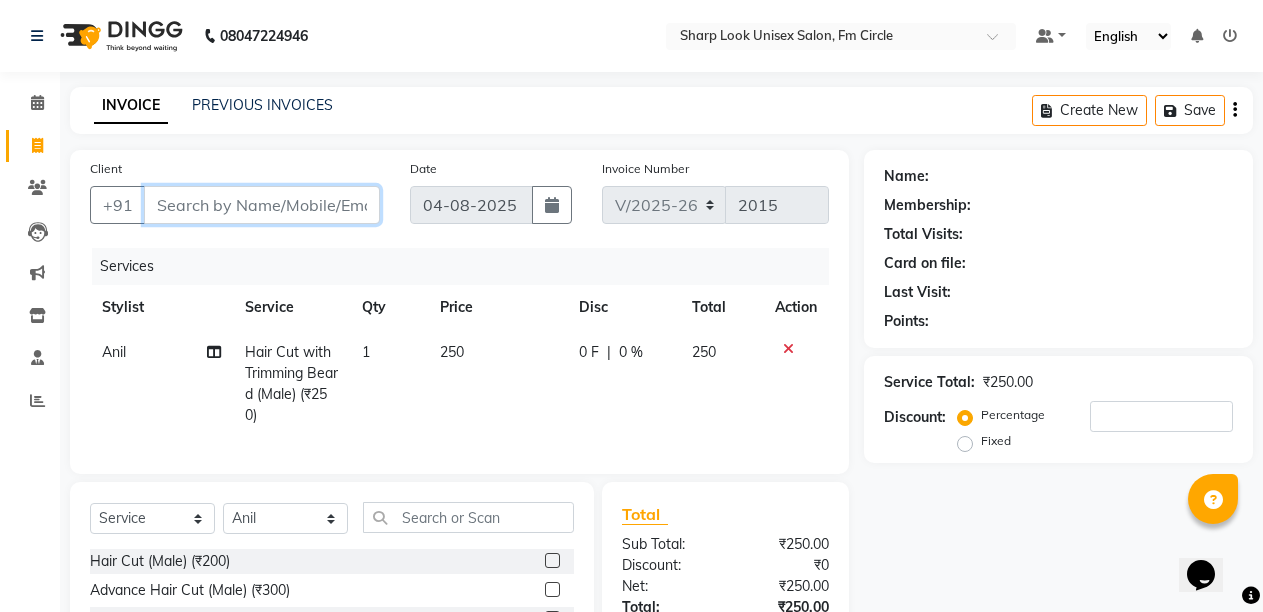 click on "Client" at bounding box center [262, 205] 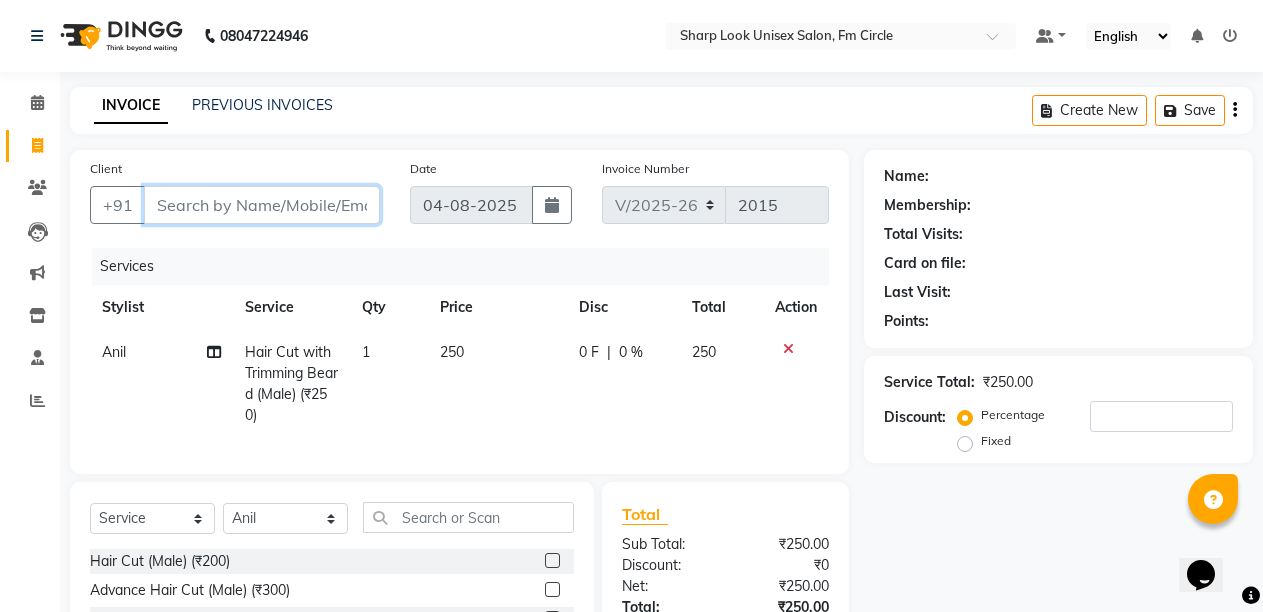 type on "7" 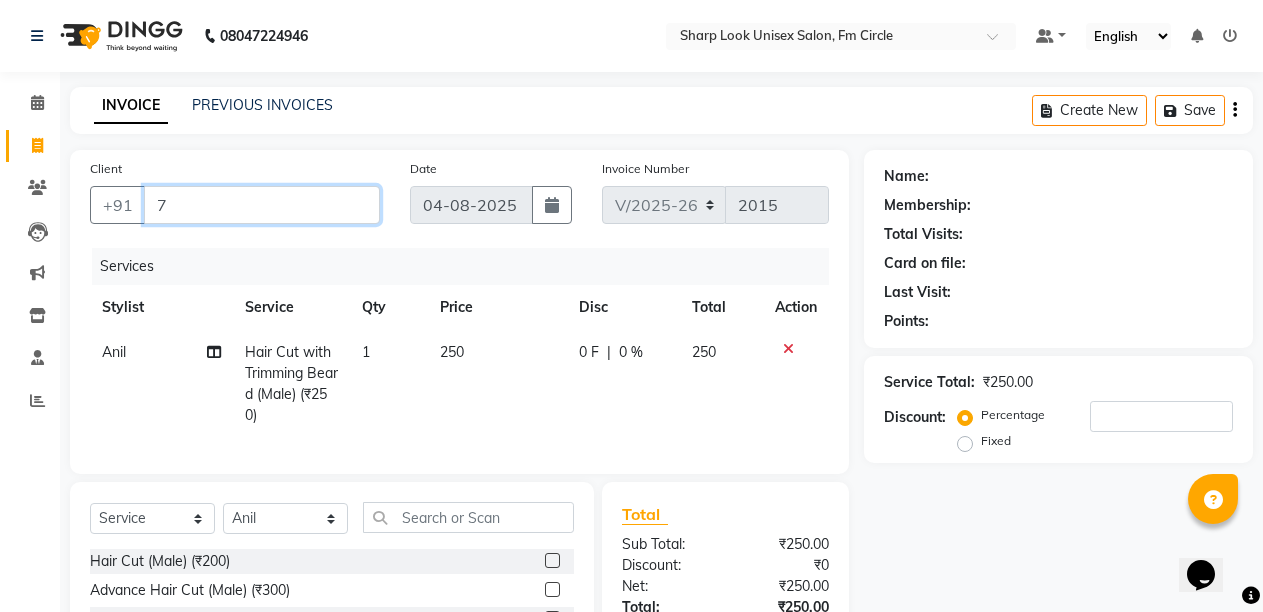 type on "0" 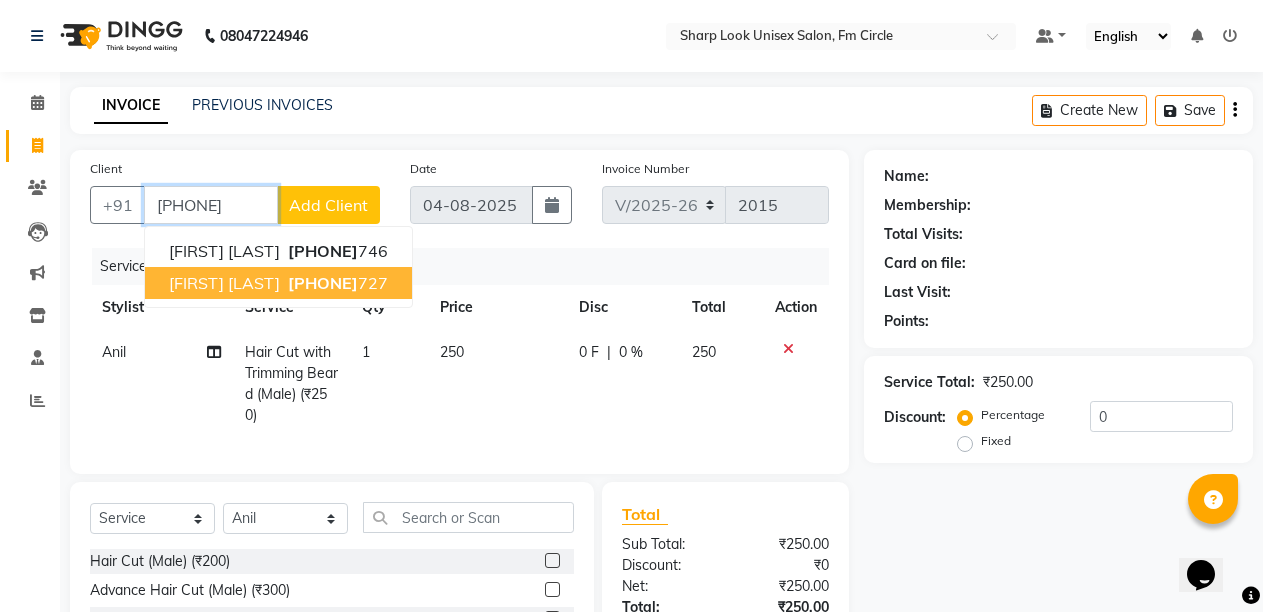 click on "[PHONE]" at bounding box center (323, 283) 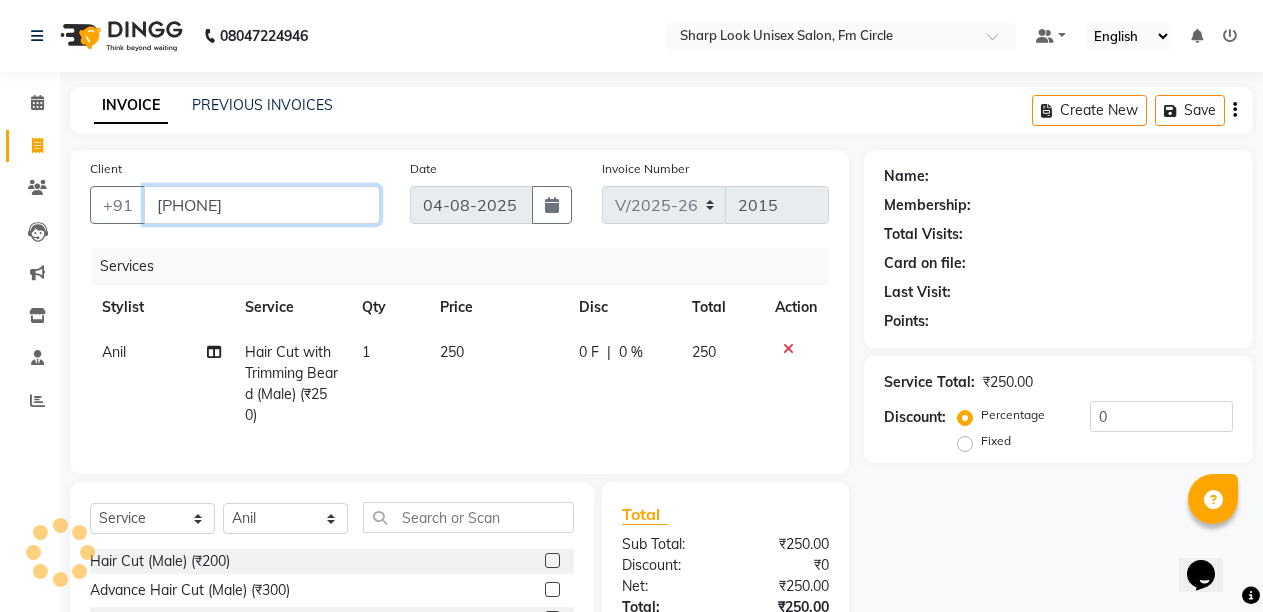 type on "[PHONE]" 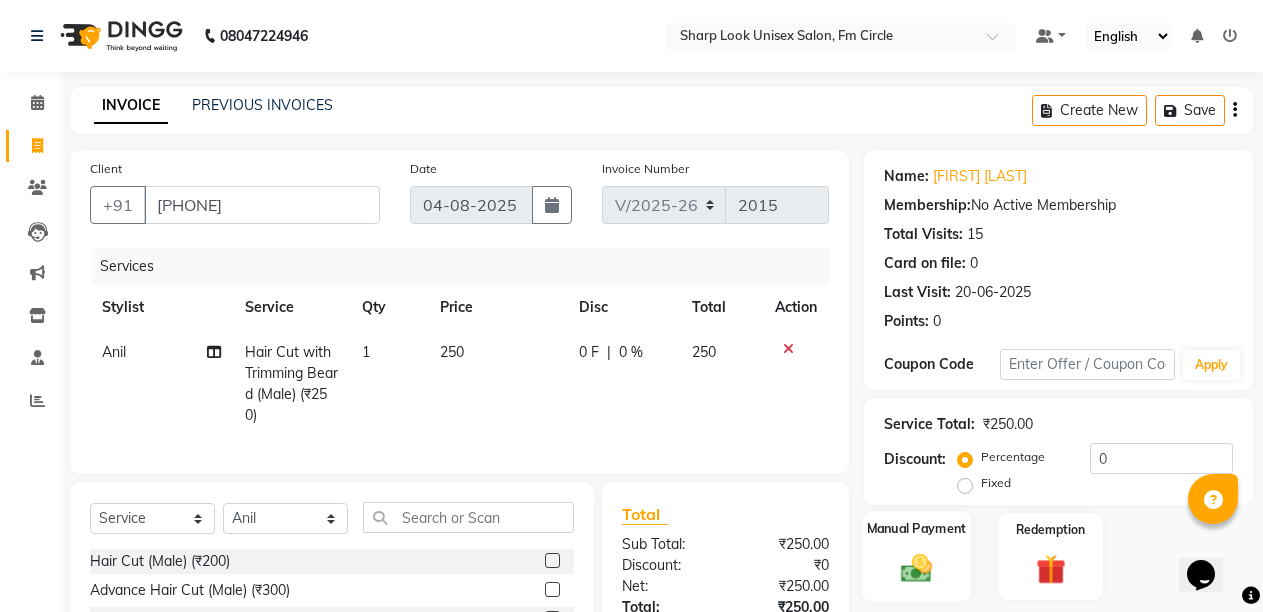 click 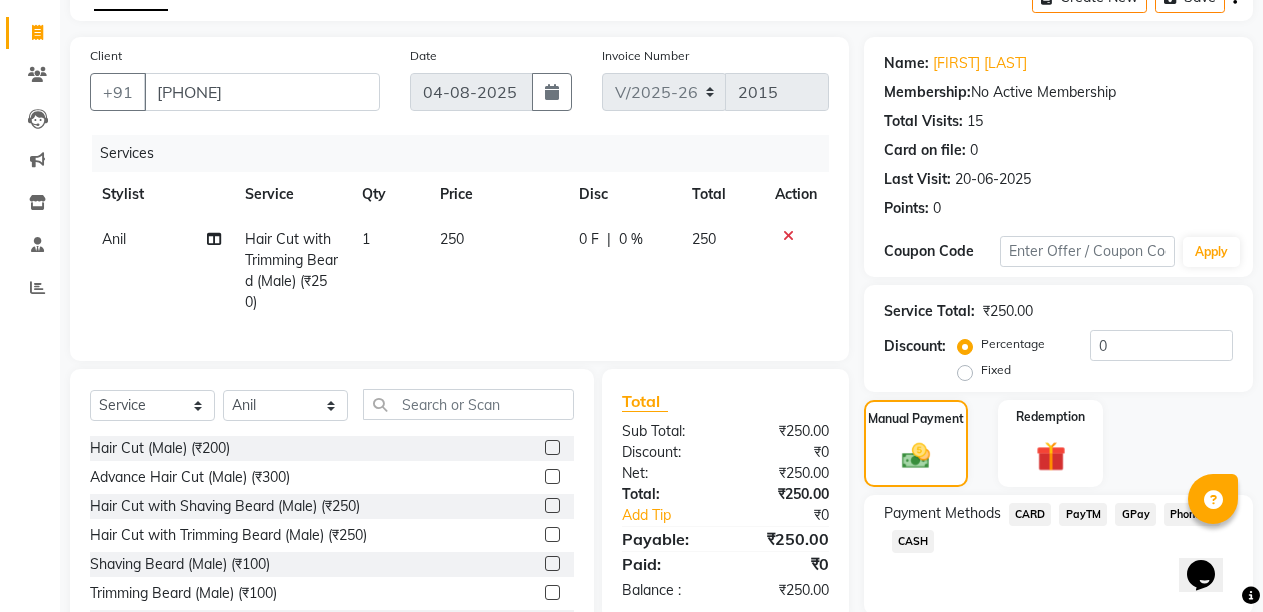 scroll, scrollTop: 200, scrollLeft: 0, axis: vertical 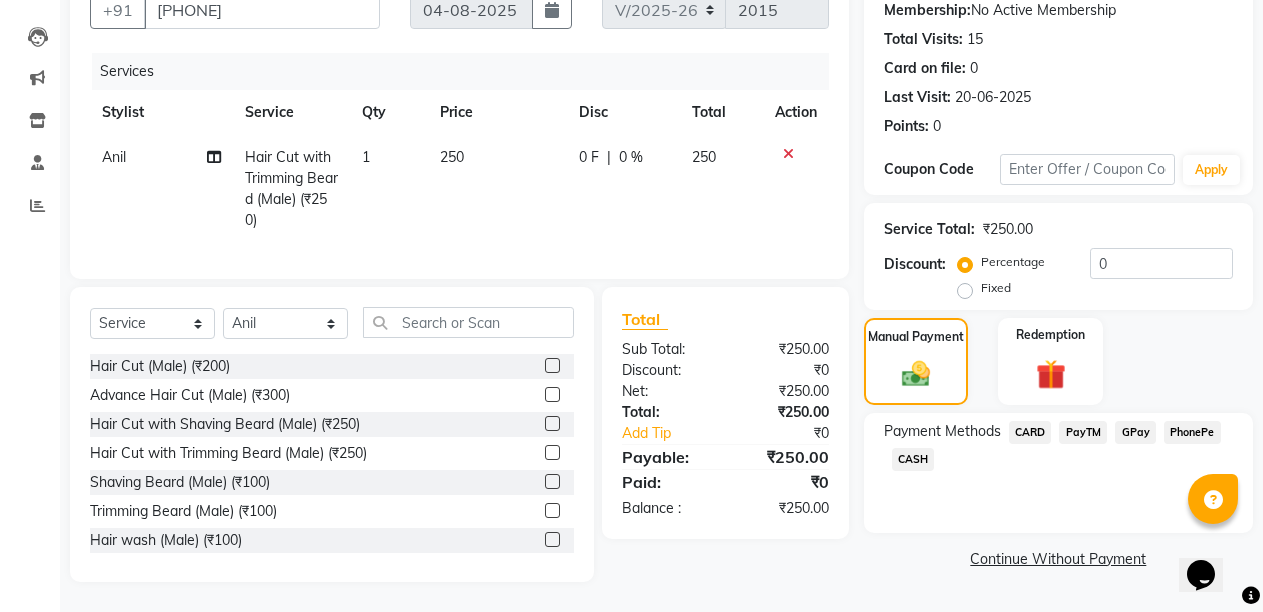 click on "Fixed" 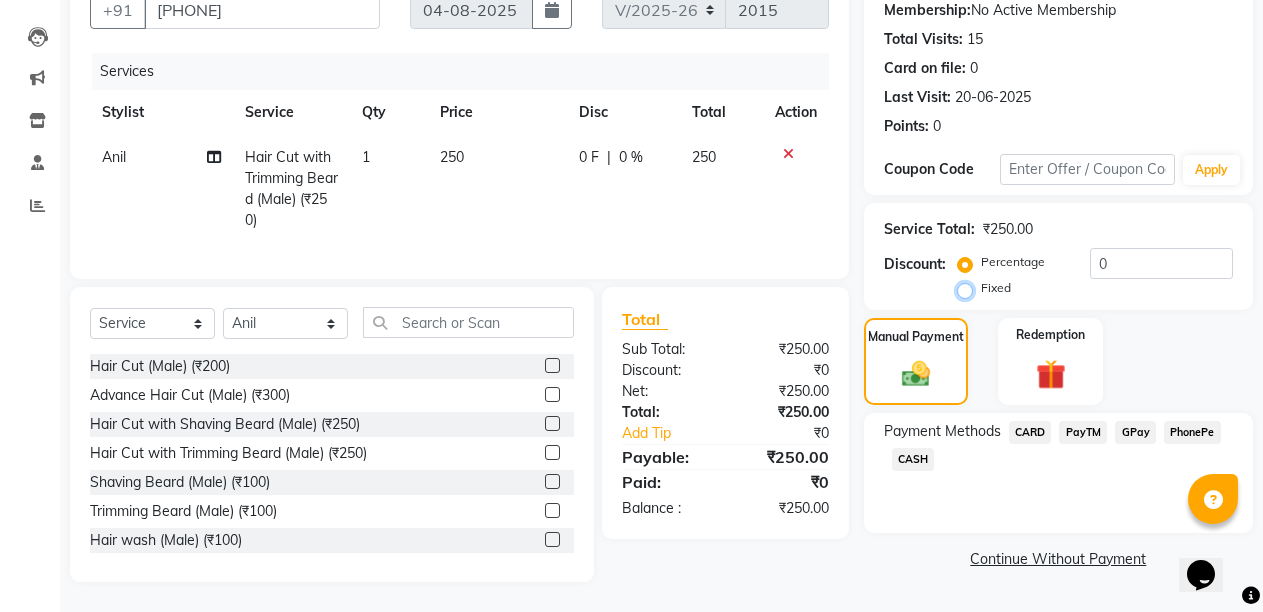 click on "Fixed" at bounding box center (969, 288) 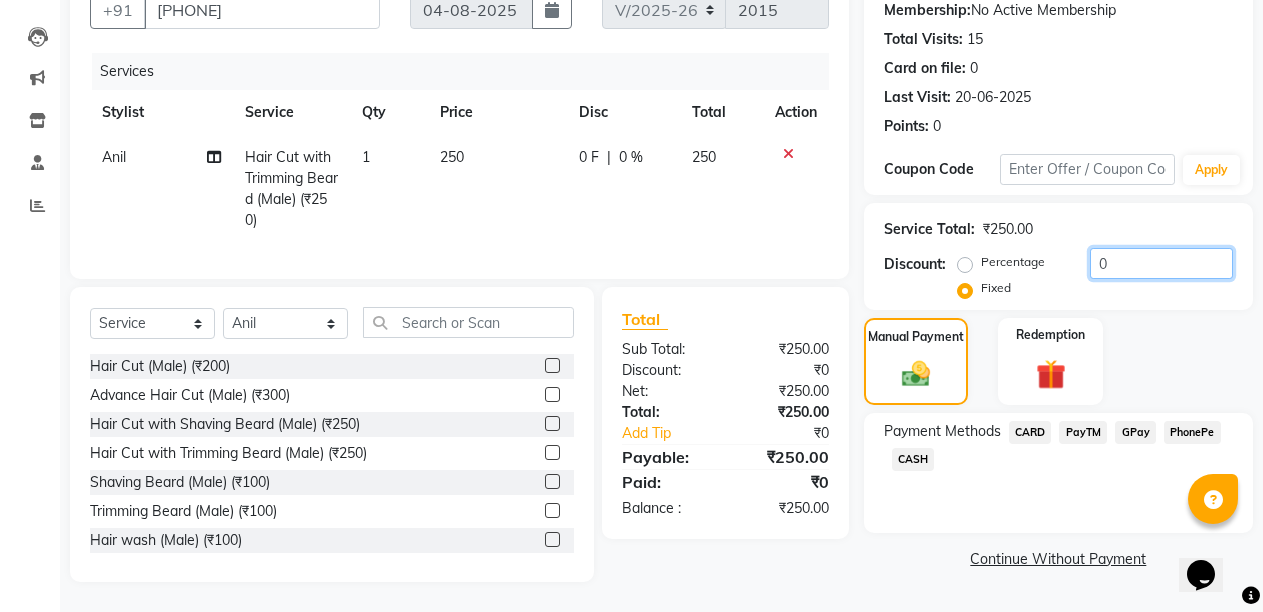 click on "0" 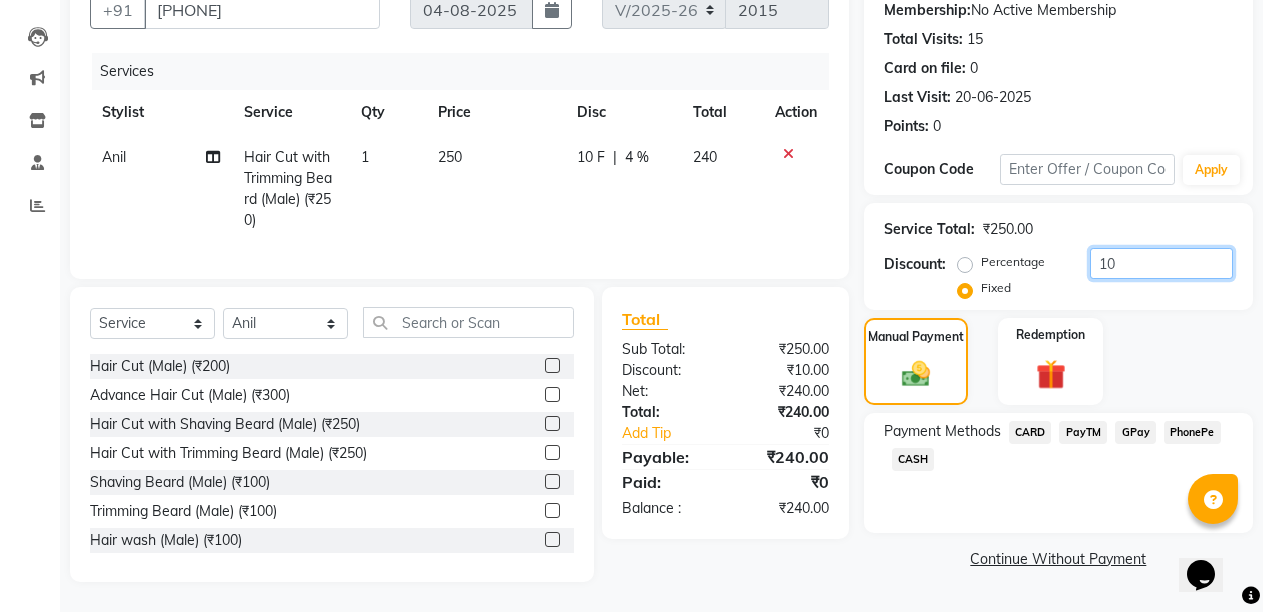 type on "1" 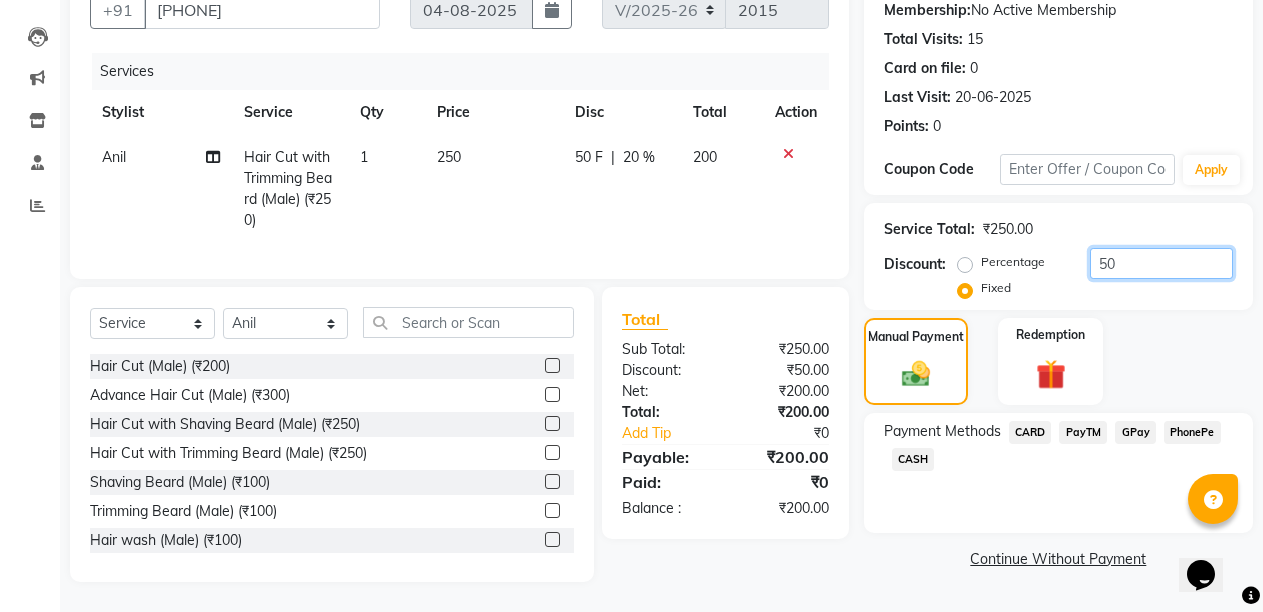 type on "50" 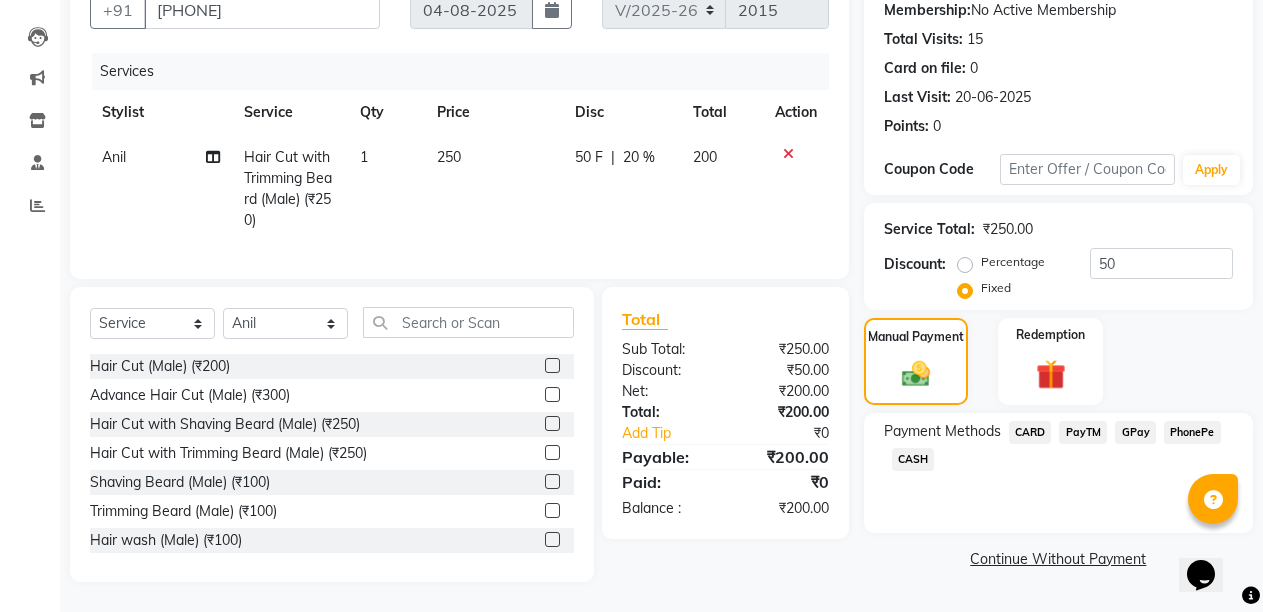click on "PayTM" 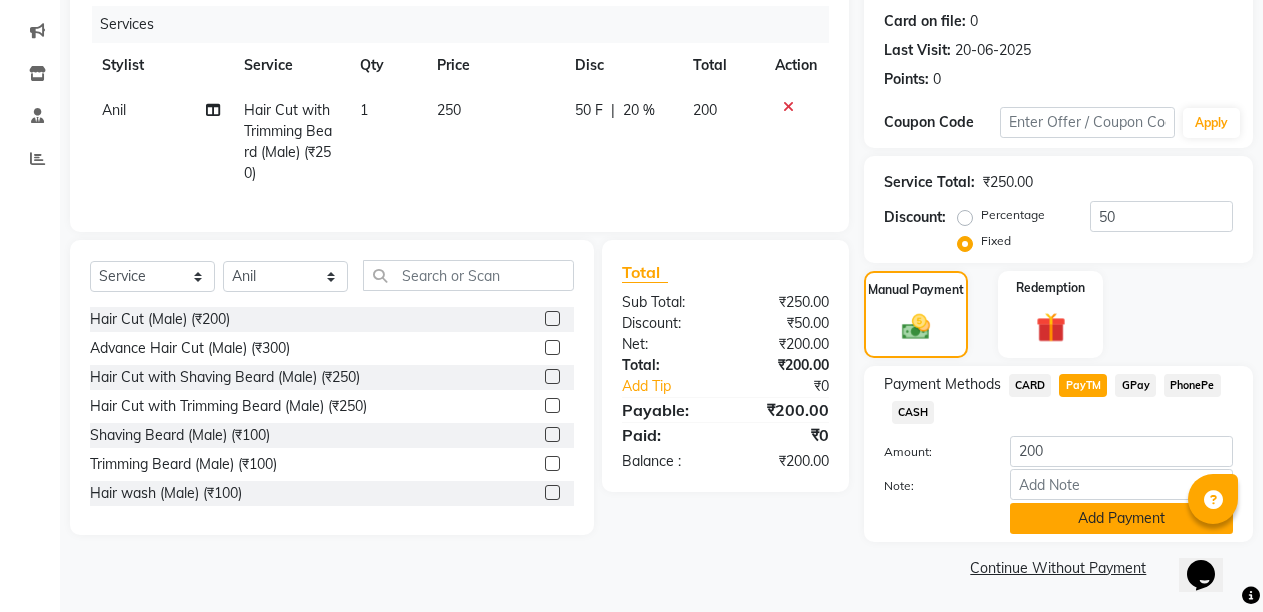 scroll, scrollTop: 243, scrollLeft: 0, axis: vertical 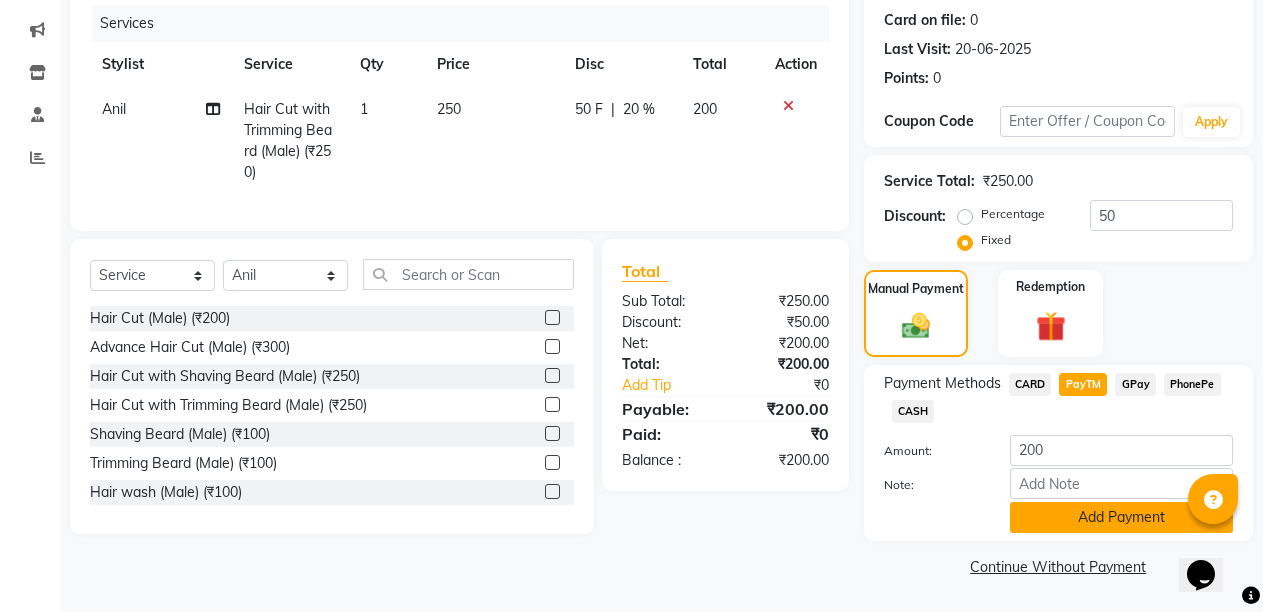 click on "Add Payment" 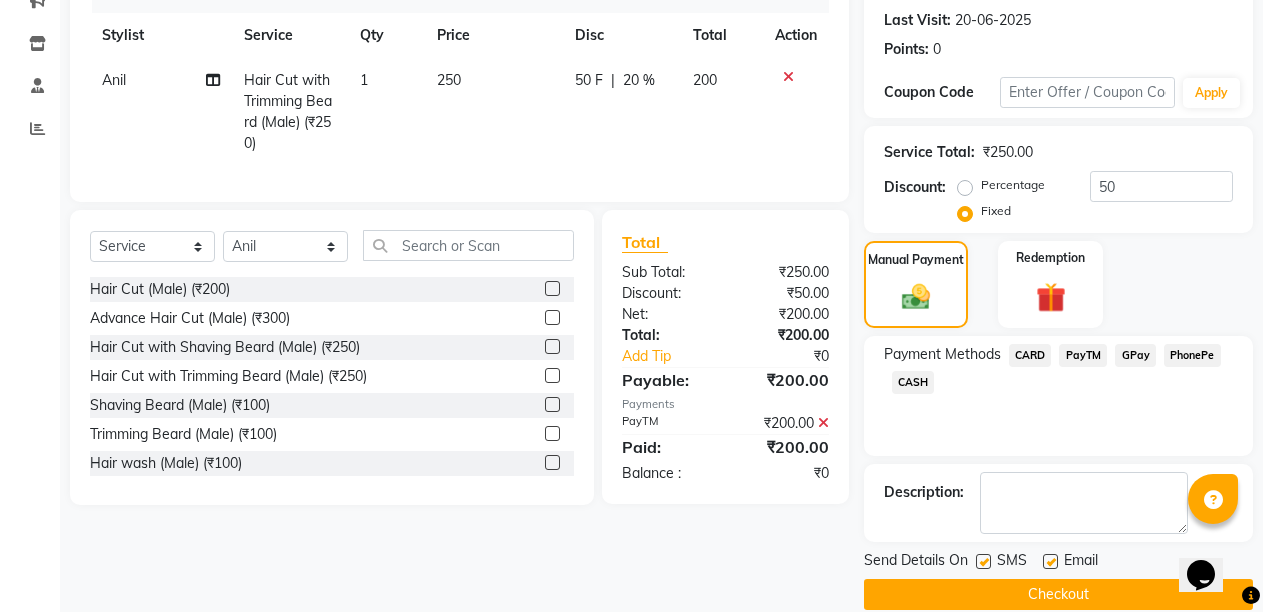 scroll, scrollTop: 300, scrollLeft: 0, axis: vertical 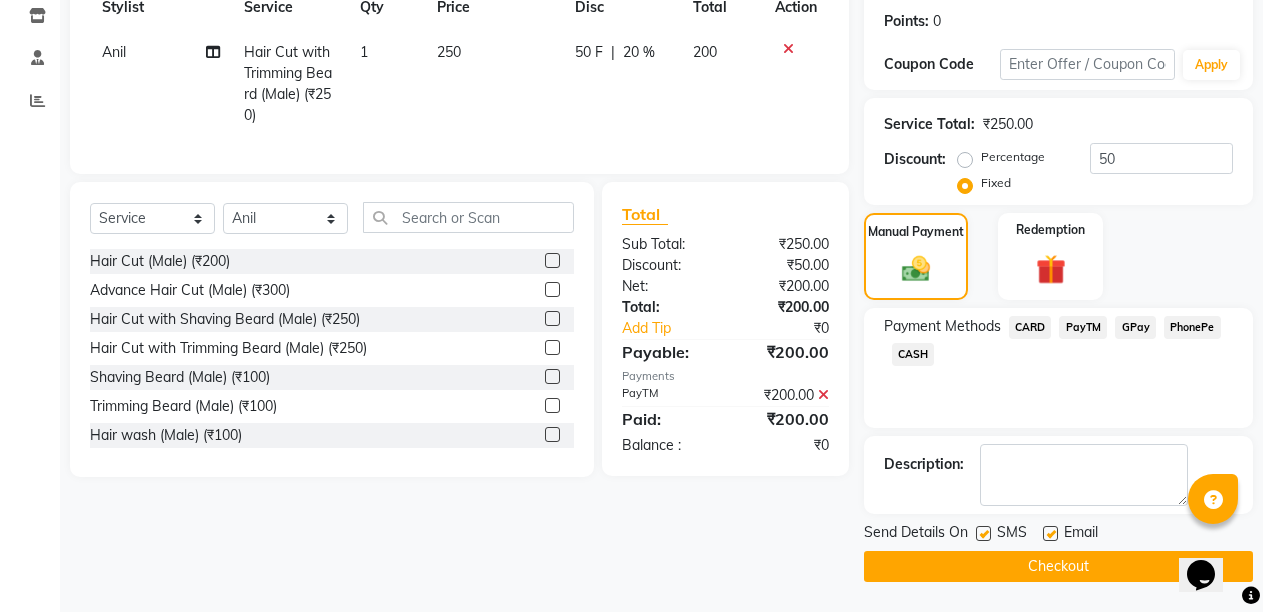 click 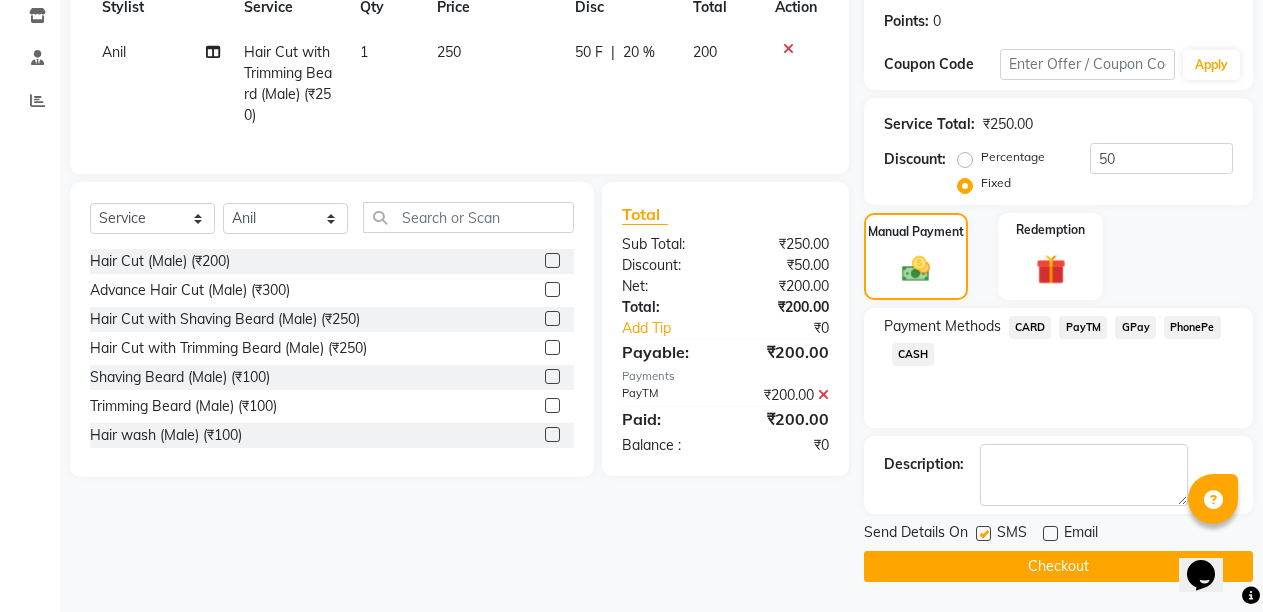 click on "Checkout" 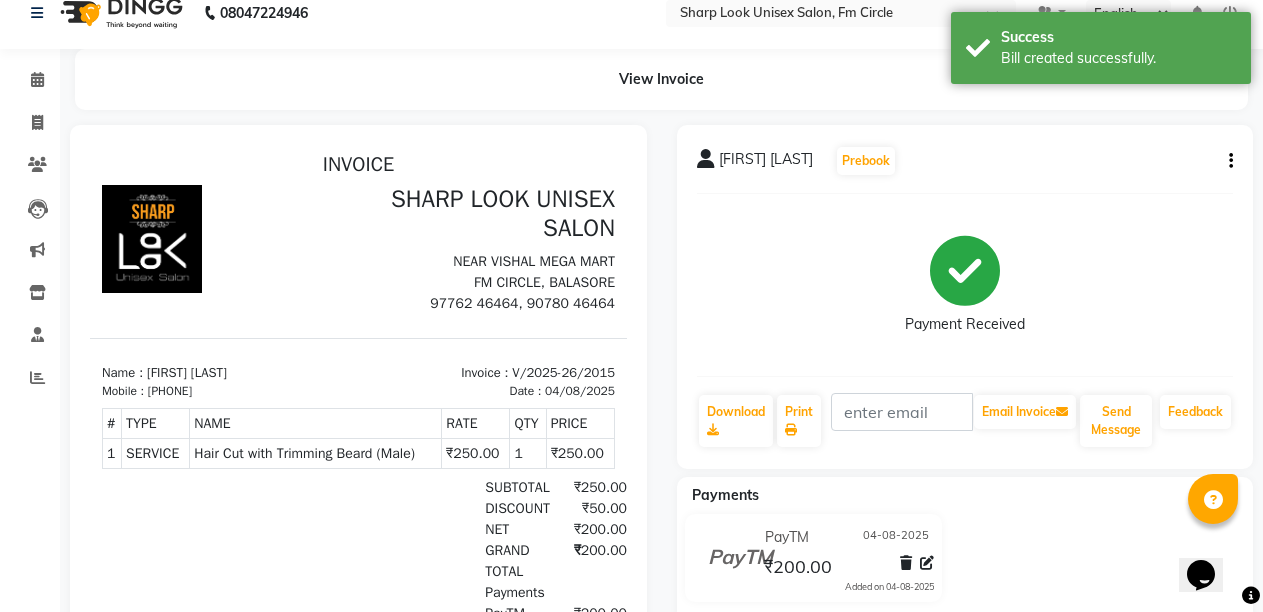 scroll, scrollTop: 0, scrollLeft: 0, axis: both 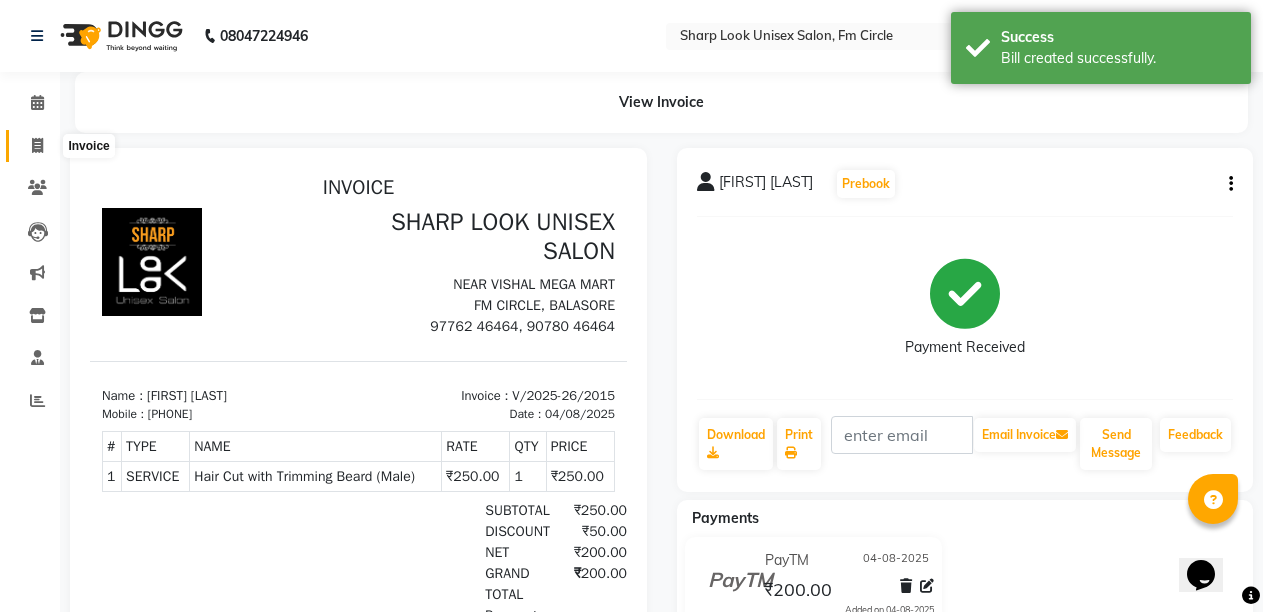 click 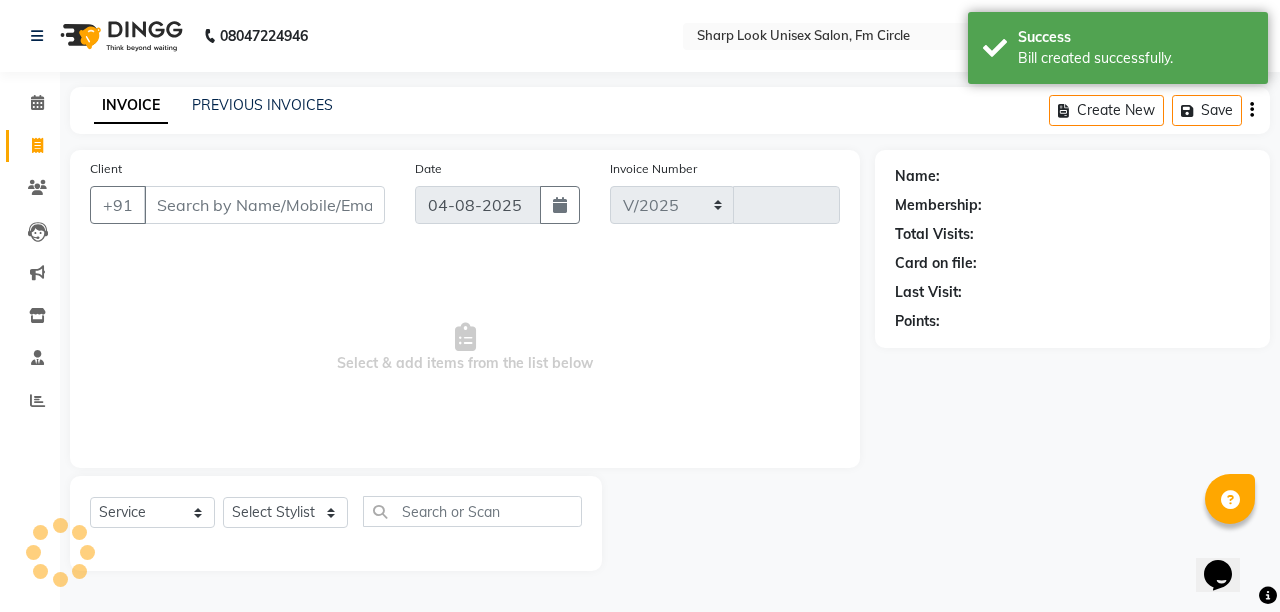 select on "804" 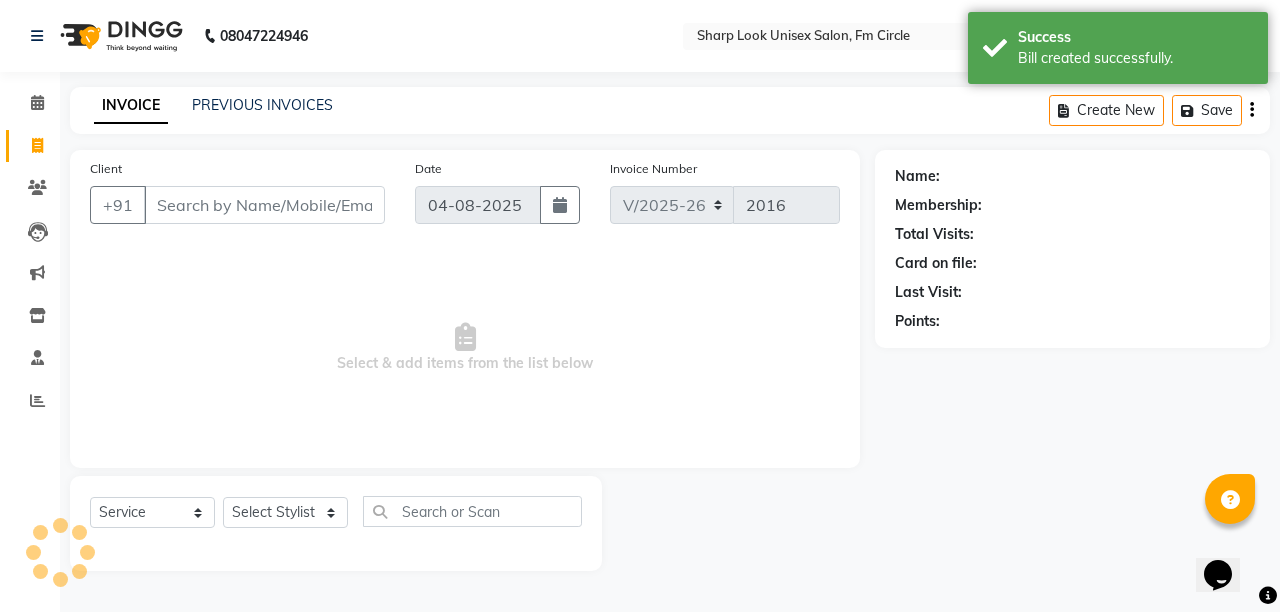 click on "Client" at bounding box center (264, 205) 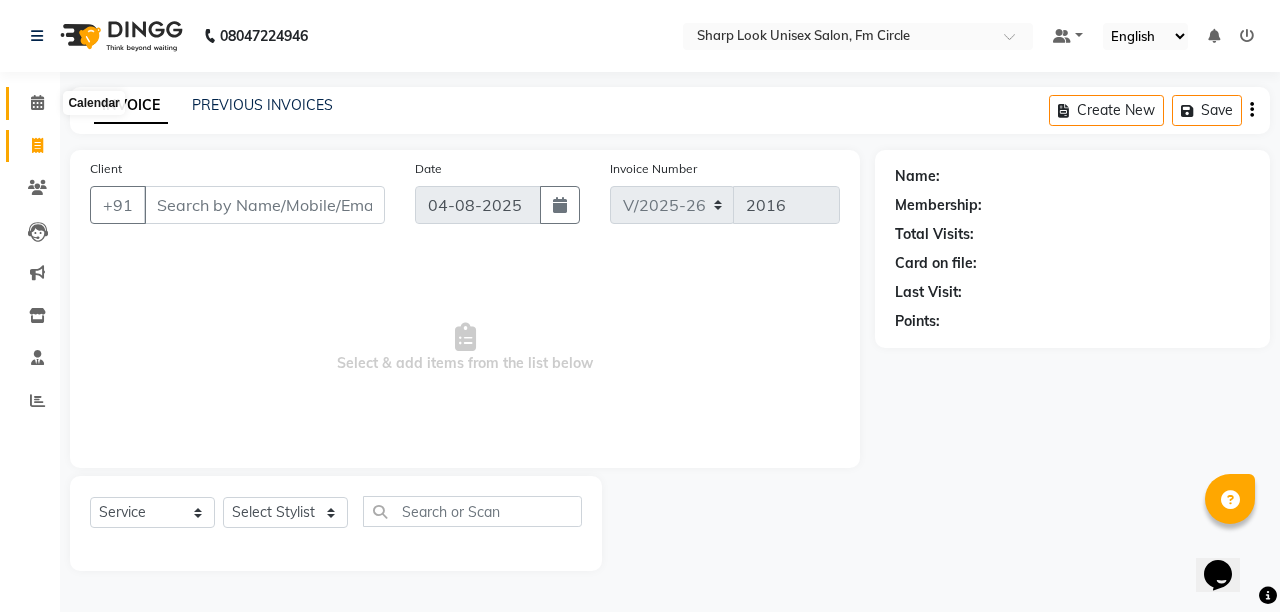 click 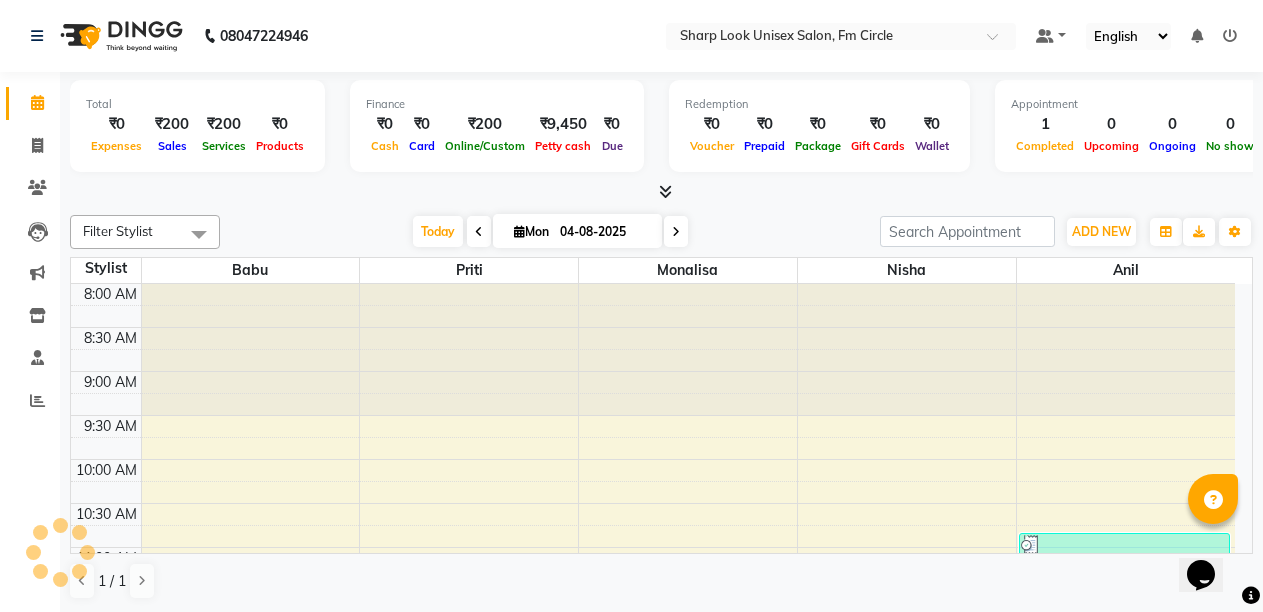 scroll, scrollTop: 0, scrollLeft: 0, axis: both 